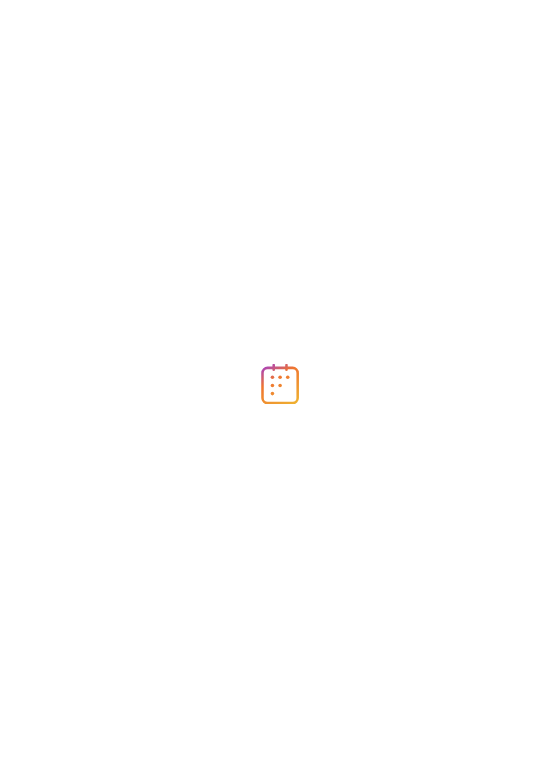 scroll, scrollTop: 0, scrollLeft: 0, axis: both 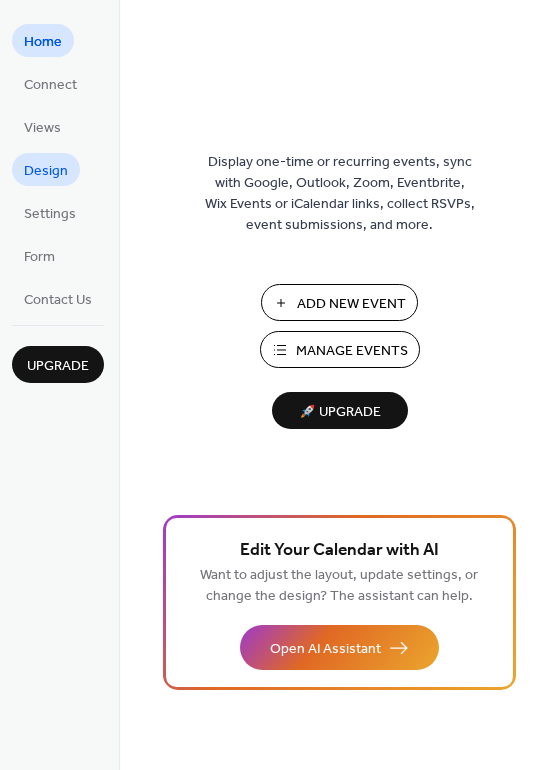 click on "Design" at bounding box center [46, 169] 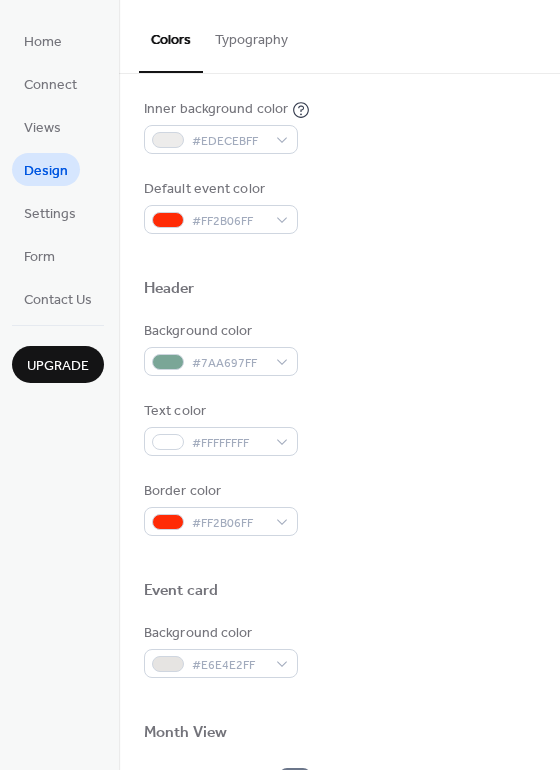 scroll, scrollTop: 508, scrollLeft: 0, axis: vertical 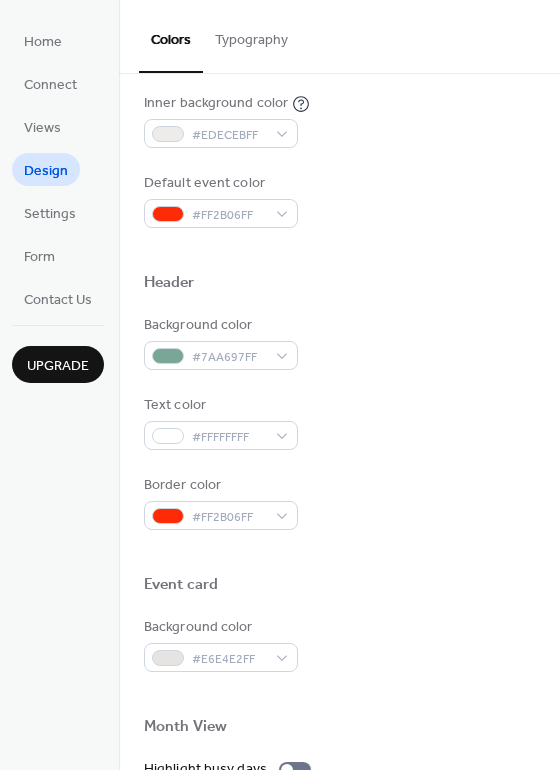 click on "Typography" at bounding box center (251, 35) 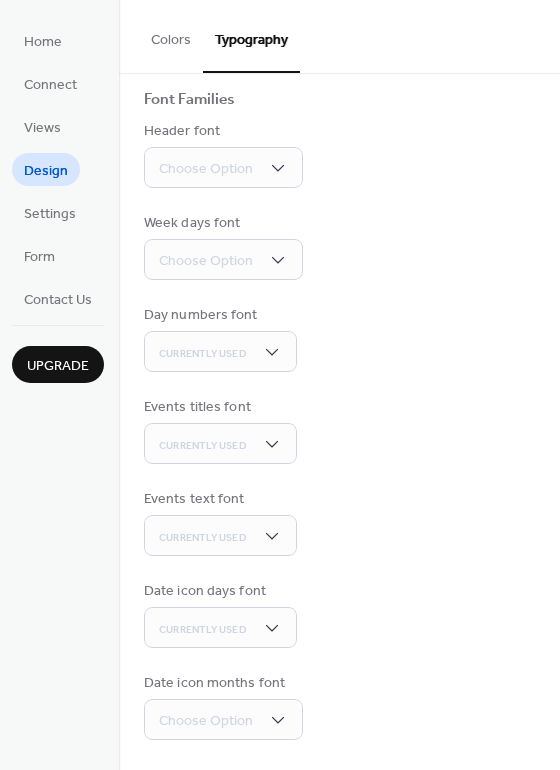 scroll, scrollTop: 131, scrollLeft: 0, axis: vertical 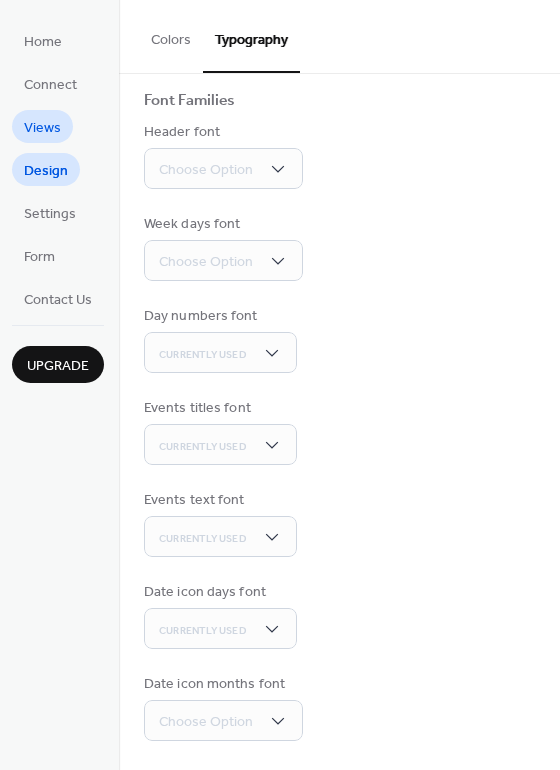 click on "Views" at bounding box center [42, 128] 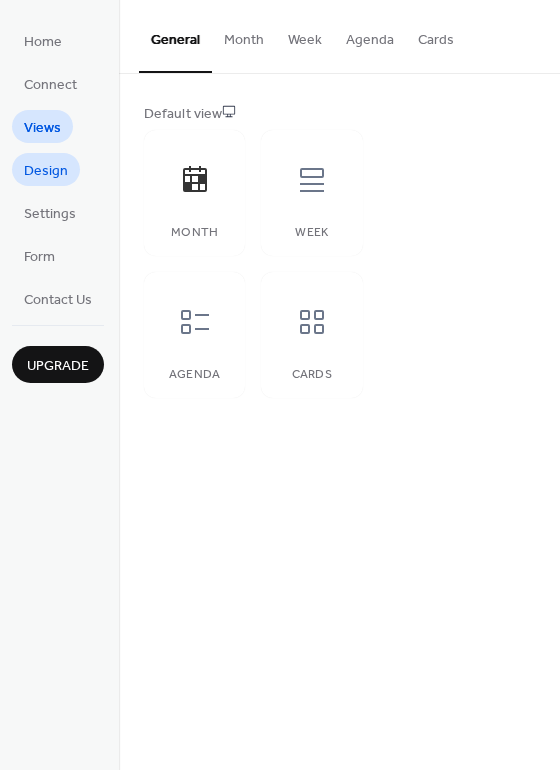 click on "Design" at bounding box center [46, 171] 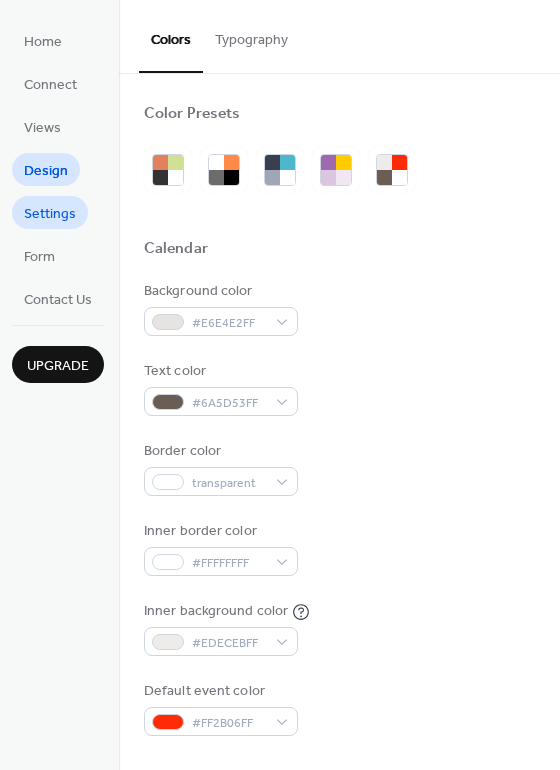 click on "Settings" at bounding box center [50, 214] 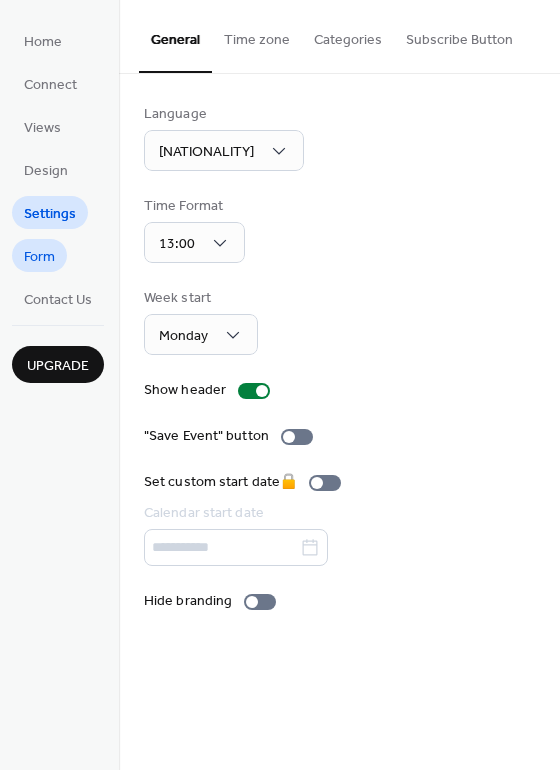 click on "Form" at bounding box center [39, 255] 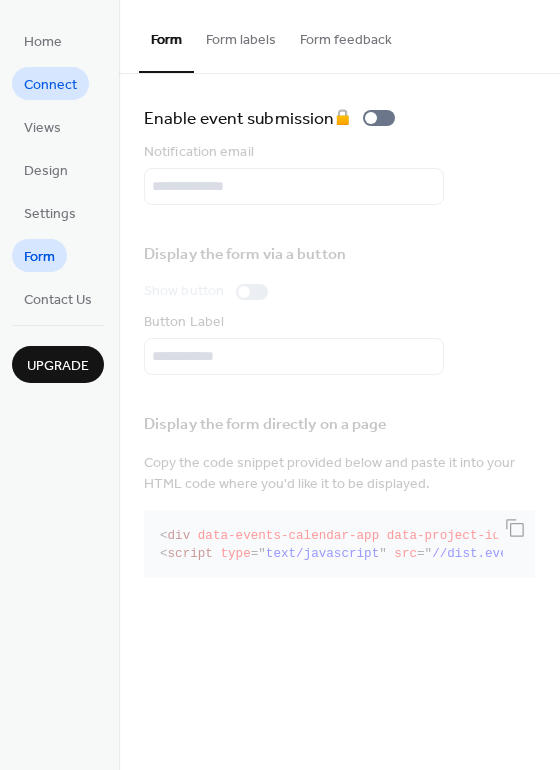 click on "Connect" at bounding box center [50, 85] 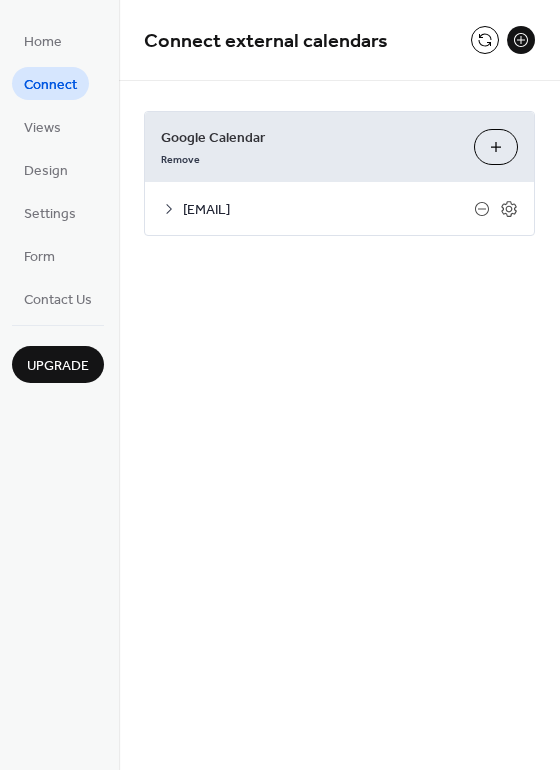 click at bounding box center (521, 40) 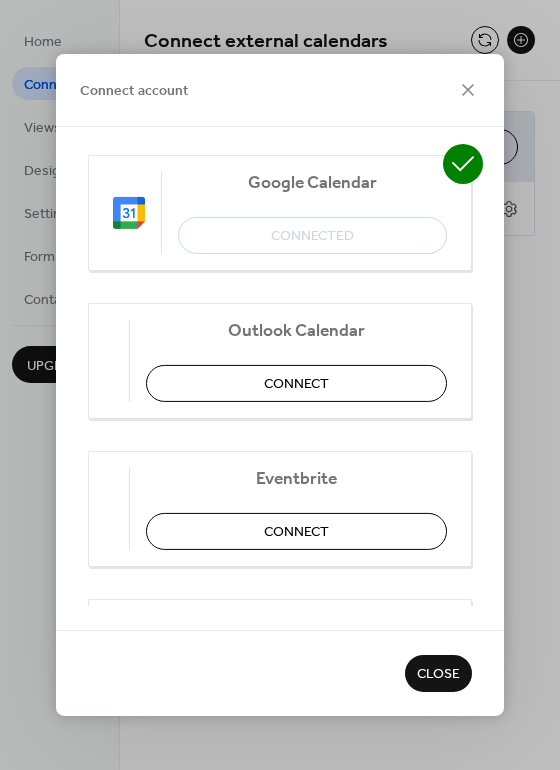 scroll, scrollTop: 170, scrollLeft: 0, axis: vertical 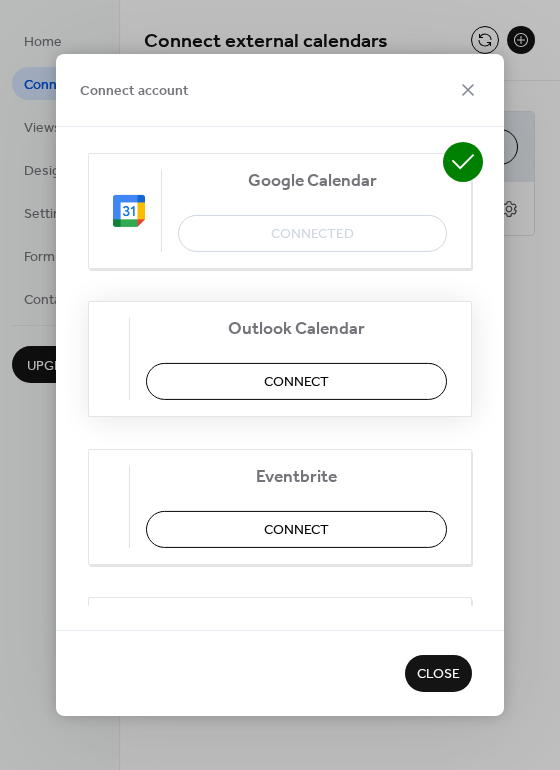 click on "Connect" at bounding box center [296, 382] 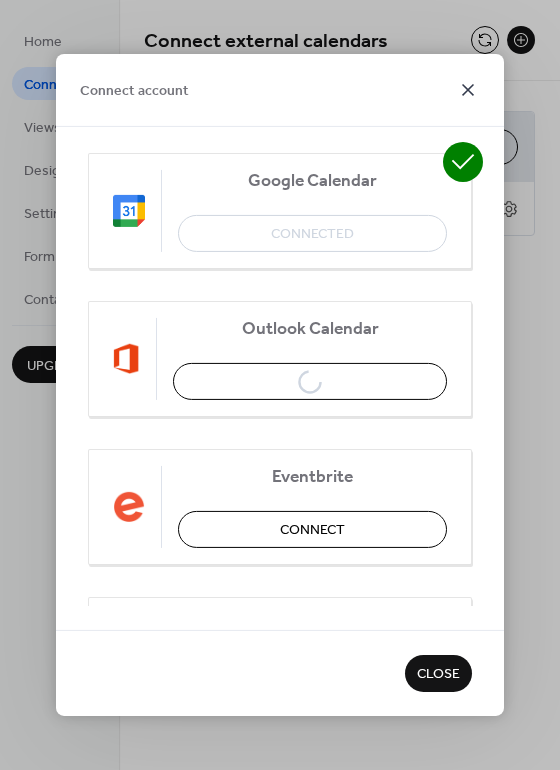 click 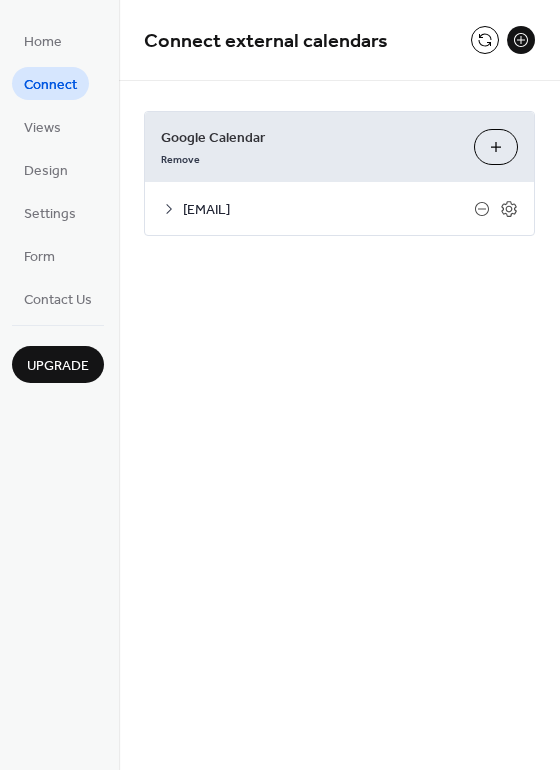 click on "Upgrade" at bounding box center (58, 364) 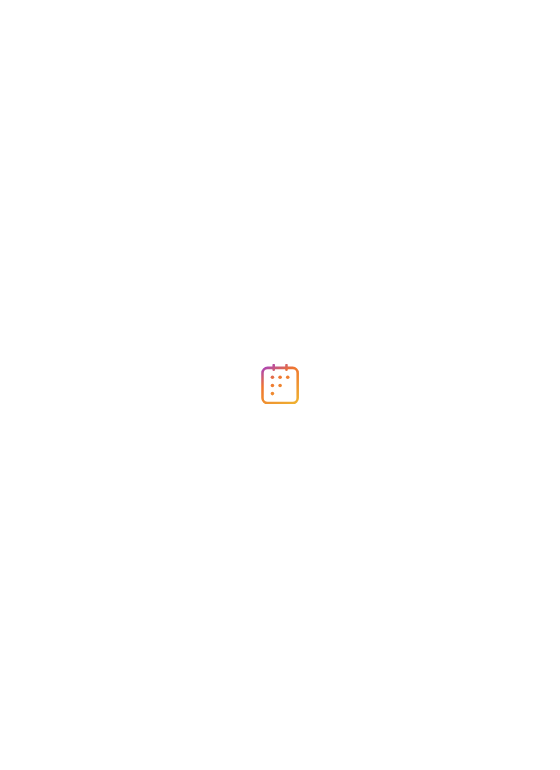 scroll, scrollTop: 0, scrollLeft: 0, axis: both 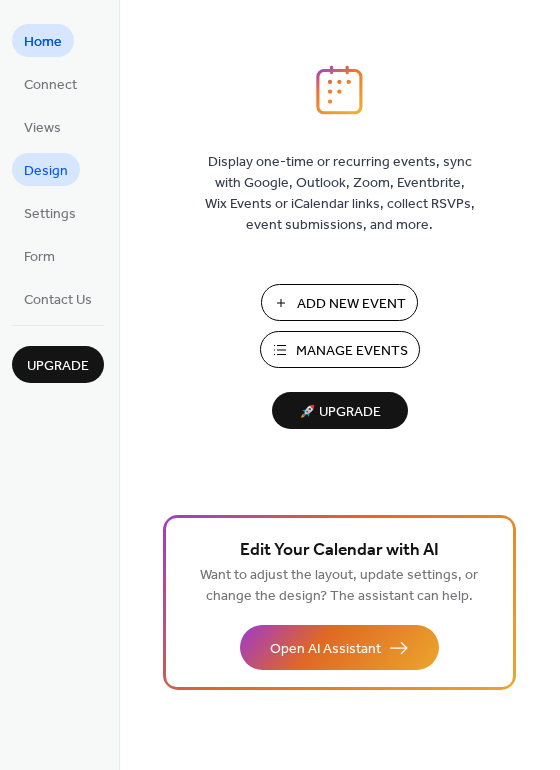 click on "Design" at bounding box center (46, 169) 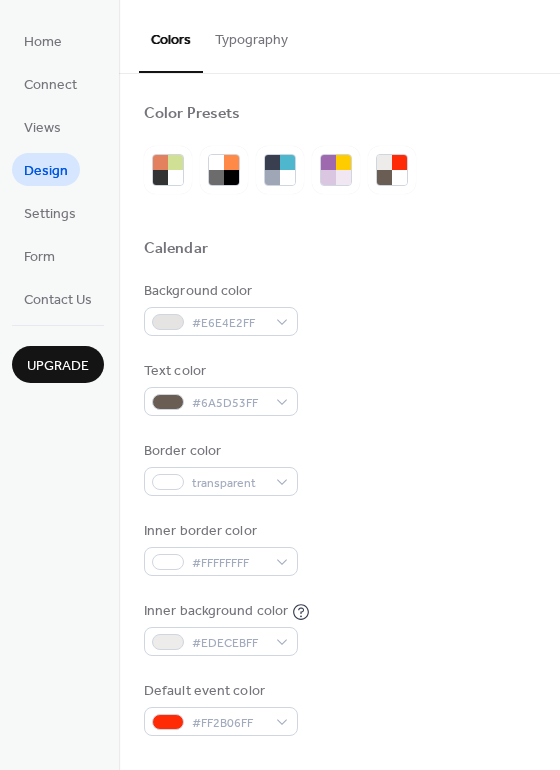 click on "Typography" at bounding box center (251, 35) 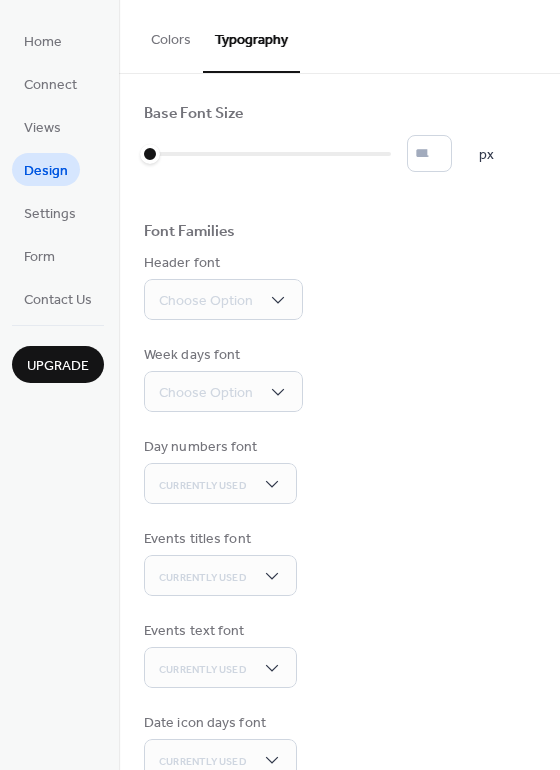 click on "Colors" at bounding box center [171, 35] 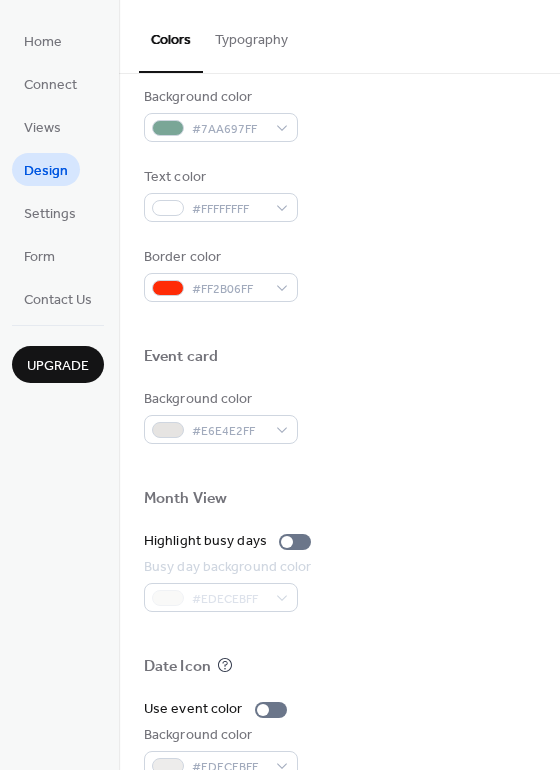 scroll, scrollTop: 737, scrollLeft: 0, axis: vertical 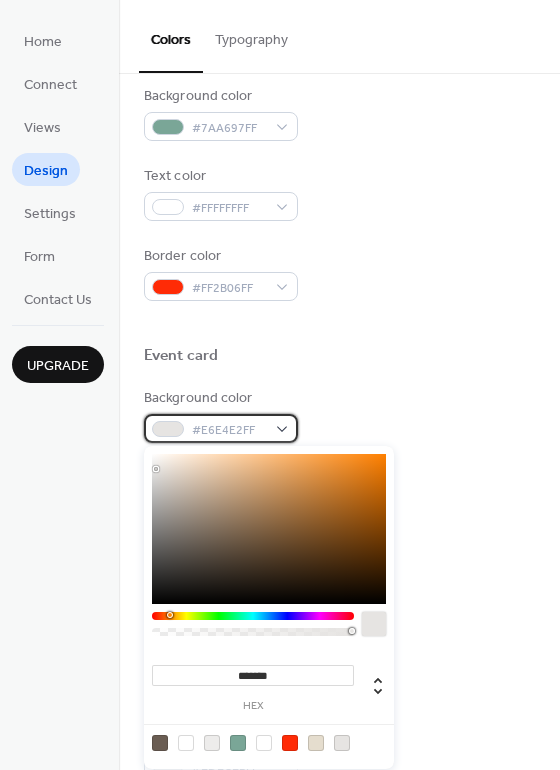 click on "#E6E4E2FF" at bounding box center (221, 428) 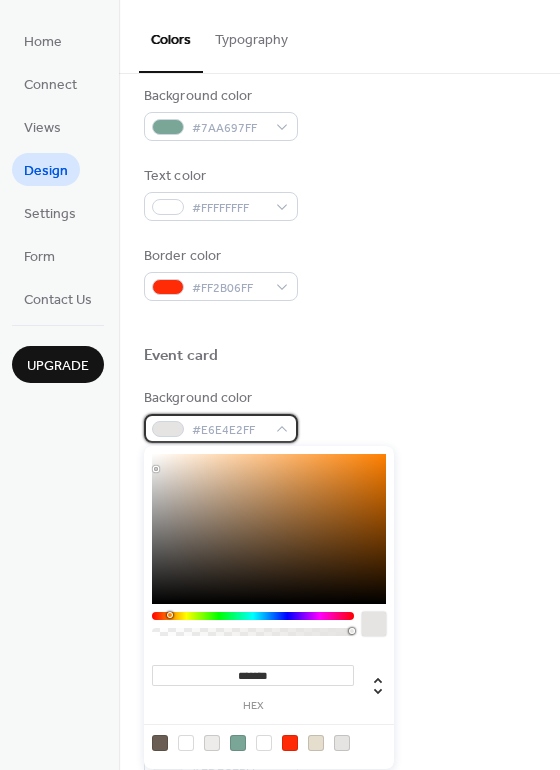 scroll, scrollTop: 855, scrollLeft: 0, axis: vertical 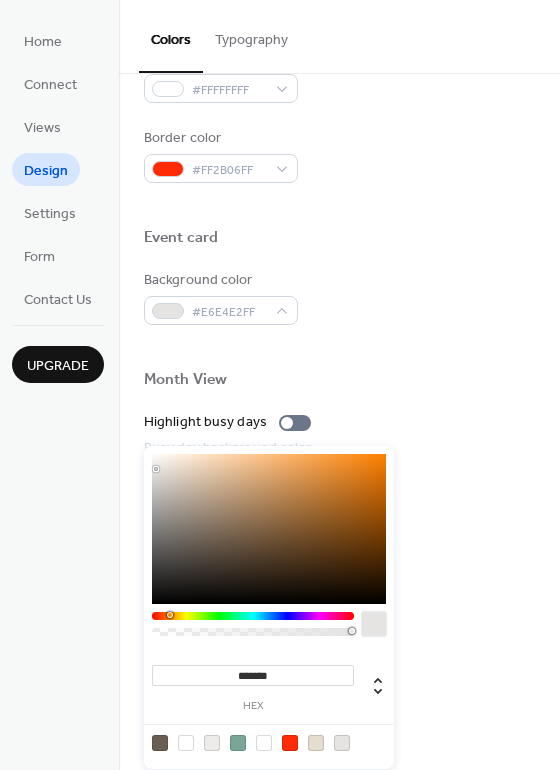 click at bounding box center (269, 529) 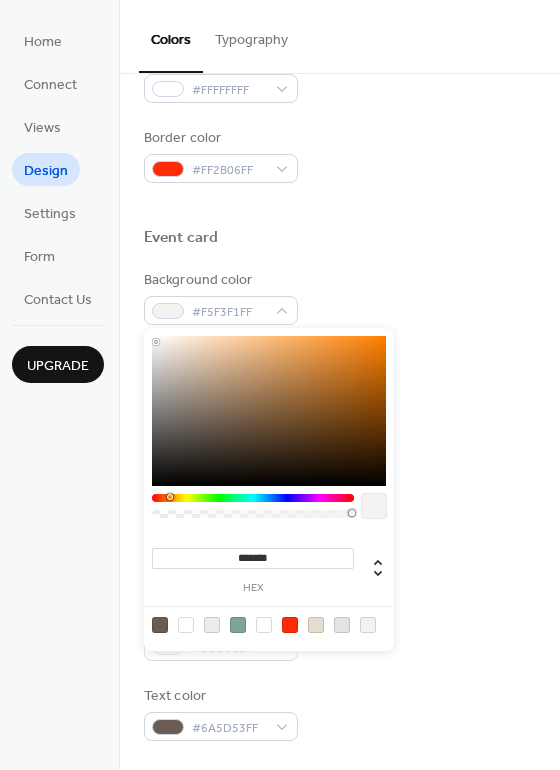 drag, startPoint x: 172, startPoint y: 337, endPoint x: 156, endPoint y: 342, distance: 16.763054 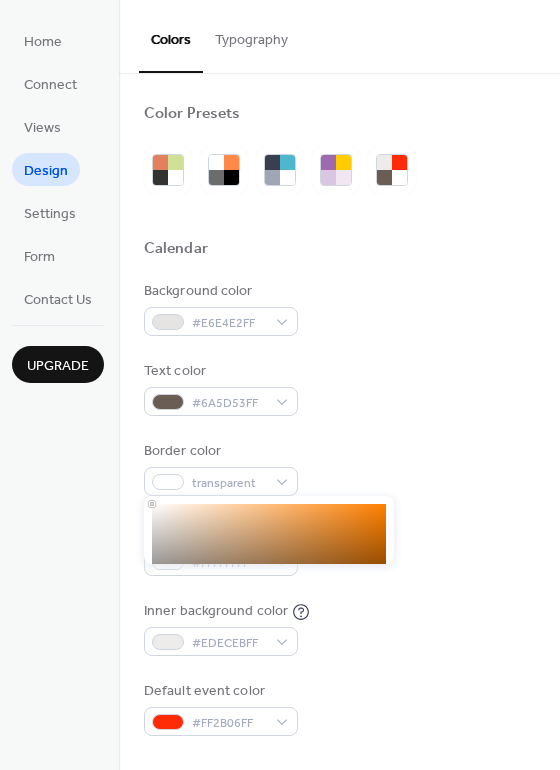scroll, scrollTop: 855, scrollLeft: 0, axis: vertical 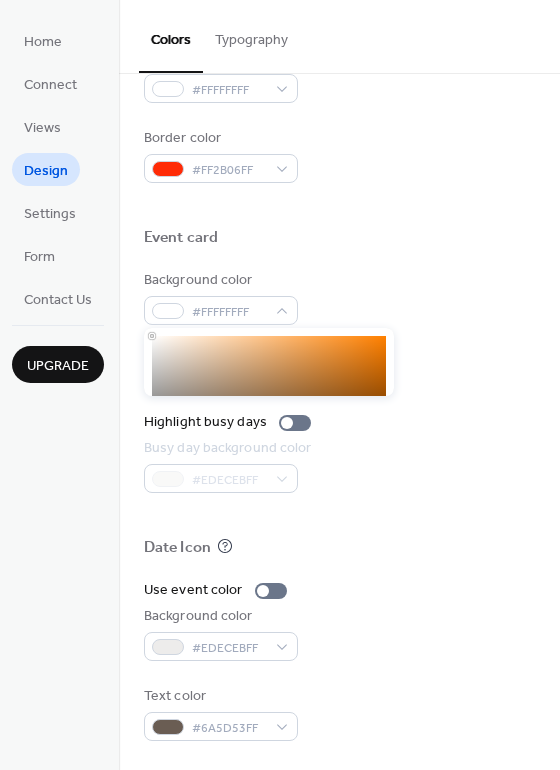 type on "*******" 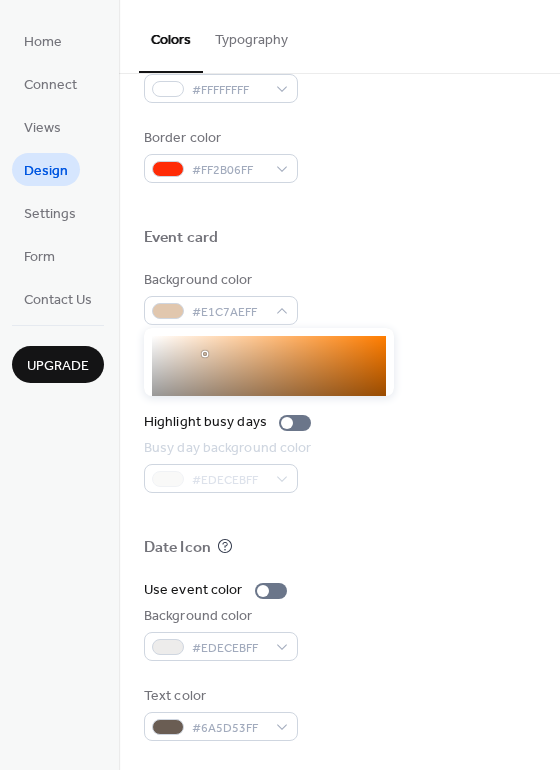 click at bounding box center (269, 411) 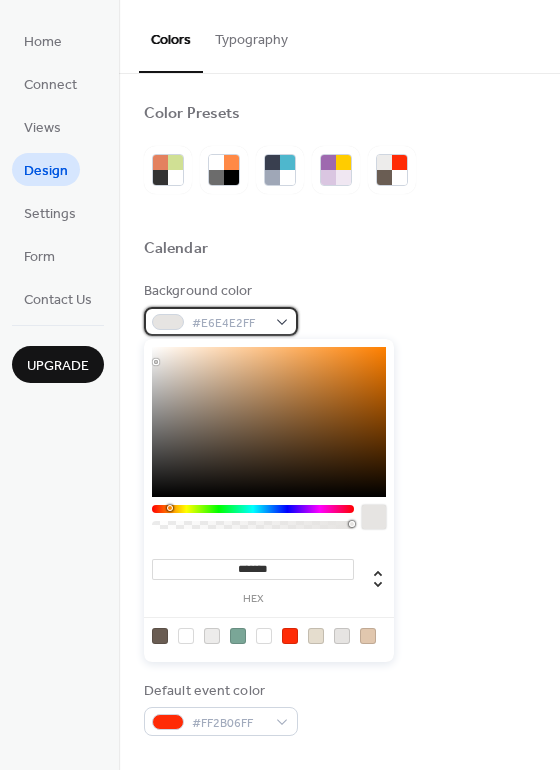 click on "#E6E4E2FF" at bounding box center [221, 321] 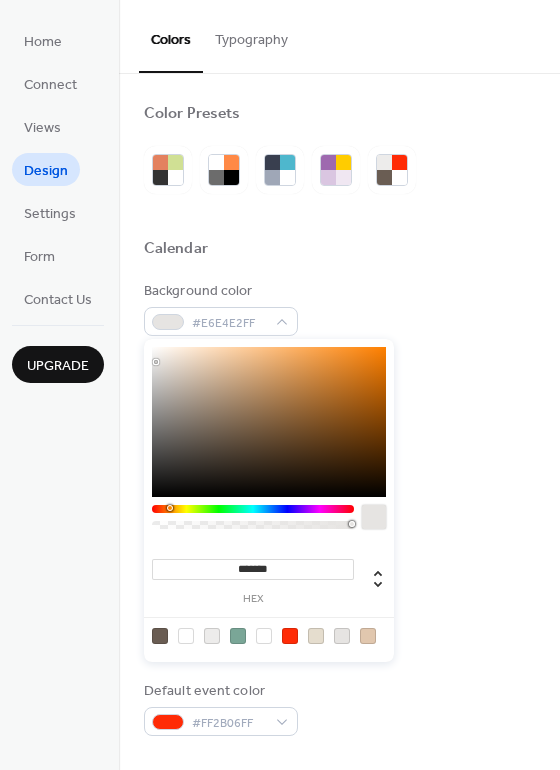 click at bounding box center [186, 636] 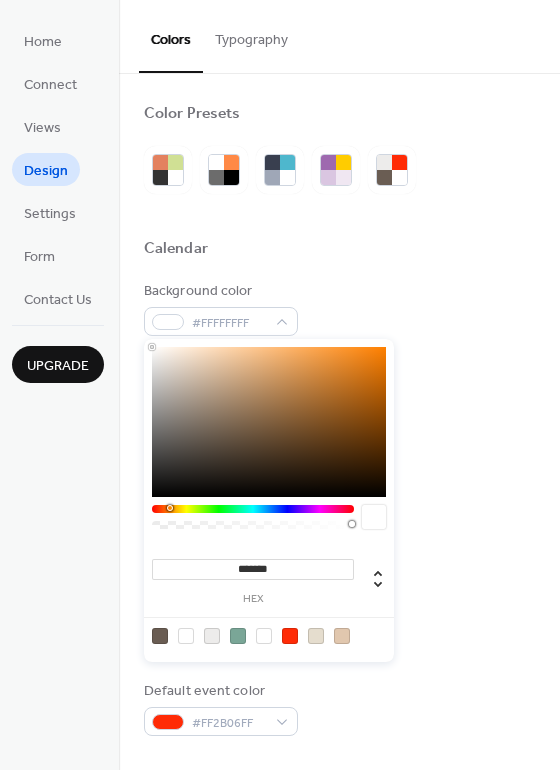 click at bounding box center [186, 636] 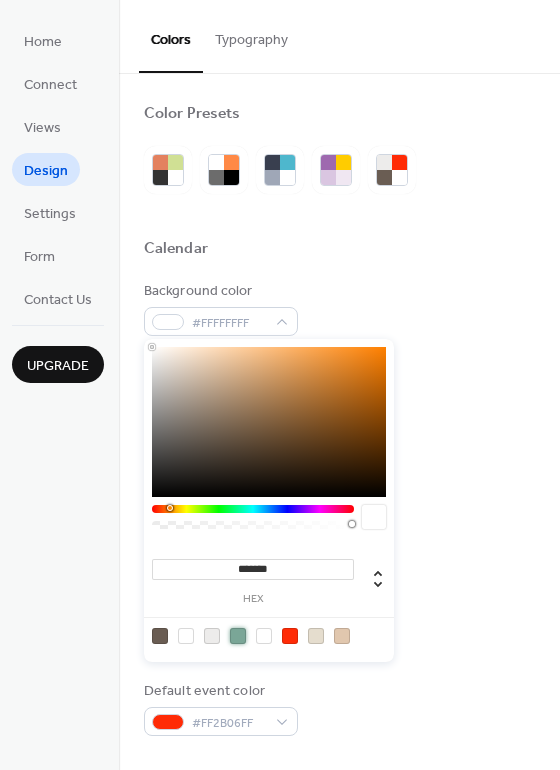 click at bounding box center [238, 636] 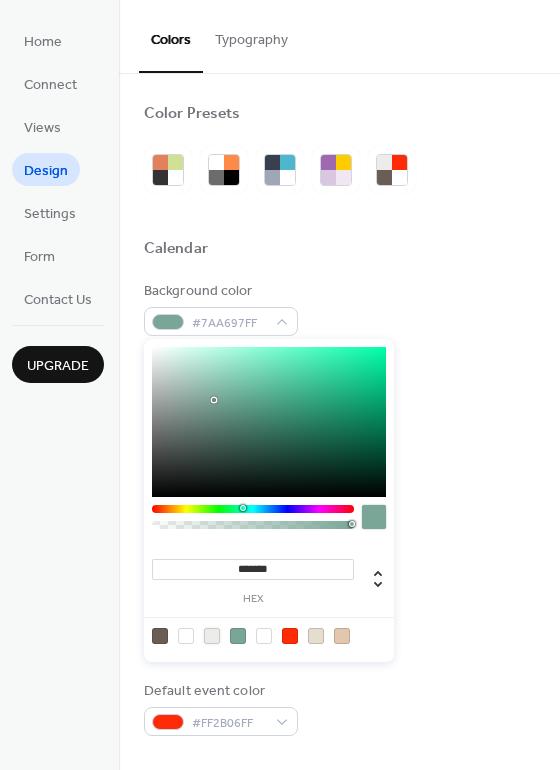 click at bounding box center (212, 636) 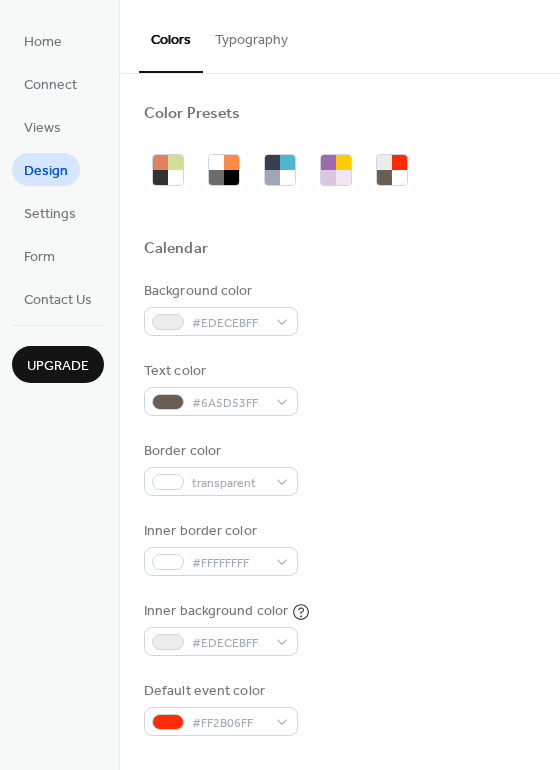 click on "Text color #6A5D53FF" at bounding box center (339, 388) 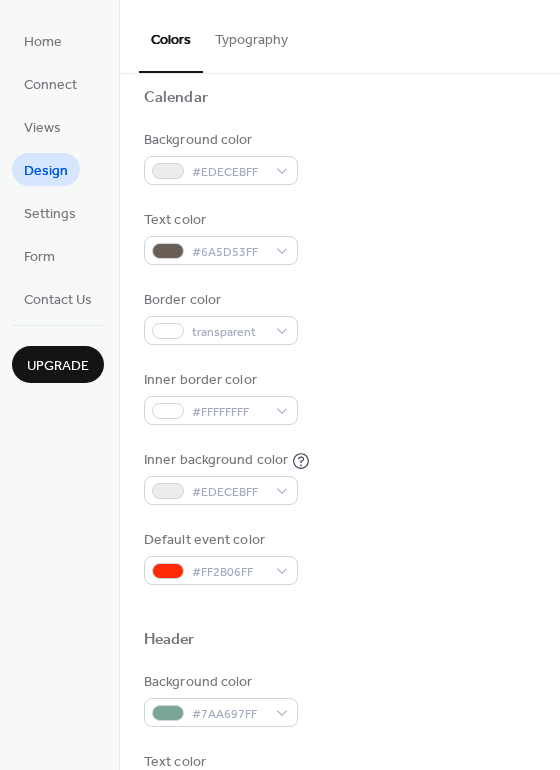 scroll, scrollTop: 152, scrollLeft: 0, axis: vertical 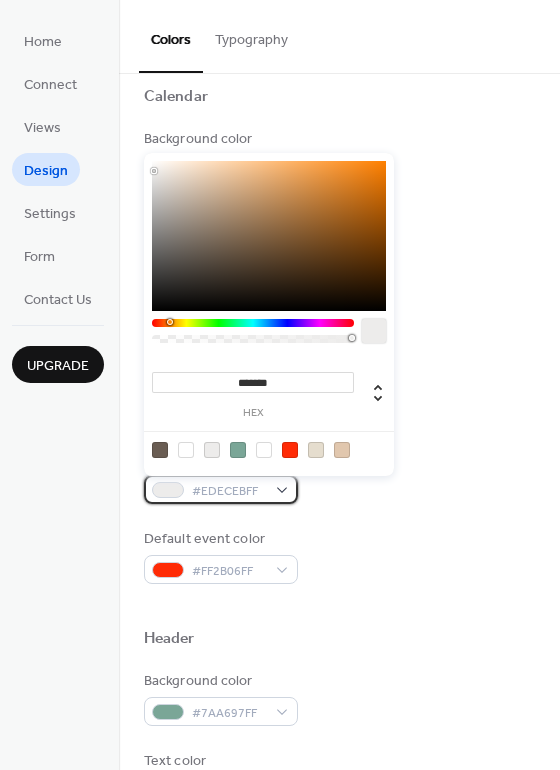click on "#EDECEBFF" at bounding box center (221, 489) 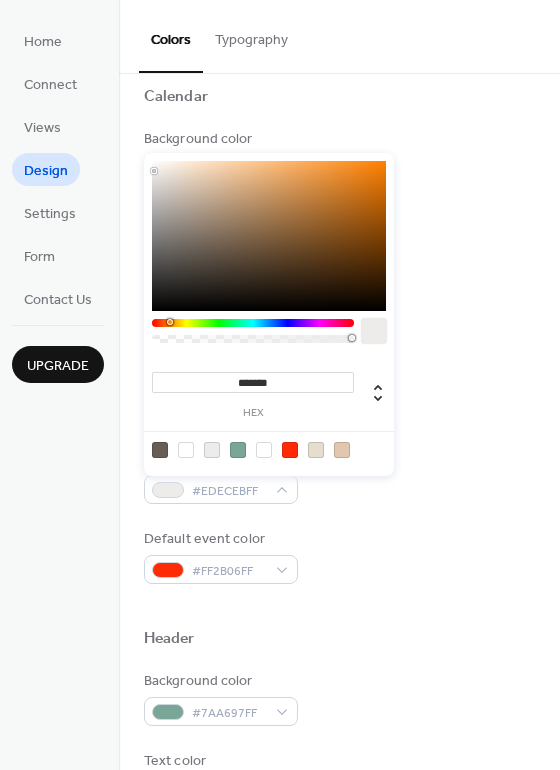 click at bounding box center [186, 450] 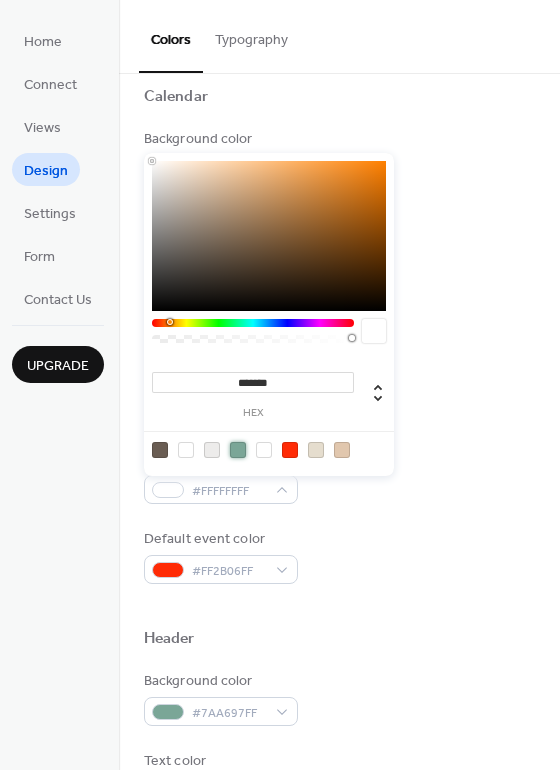 click at bounding box center (238, 450) 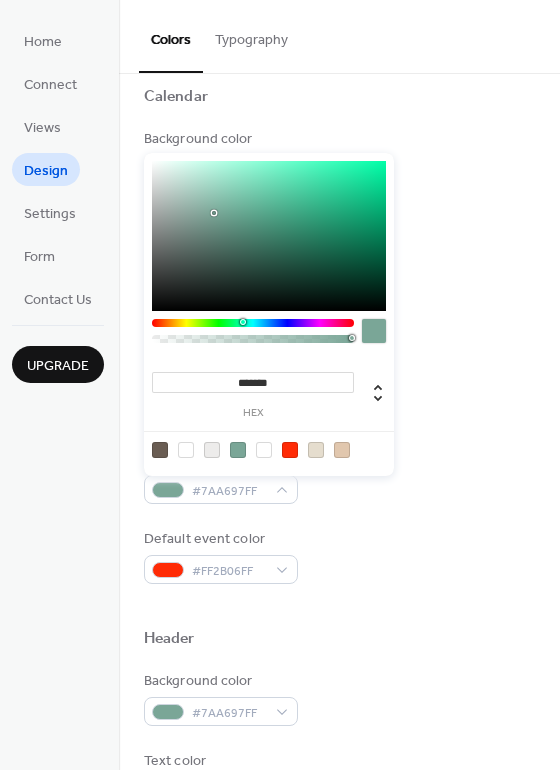 click at bounding box center (264, 450) 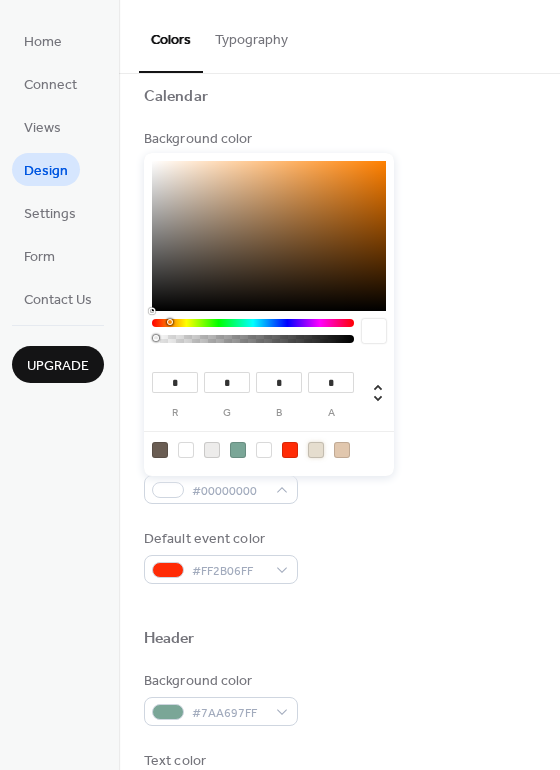 click at bounding box center [316, 450] 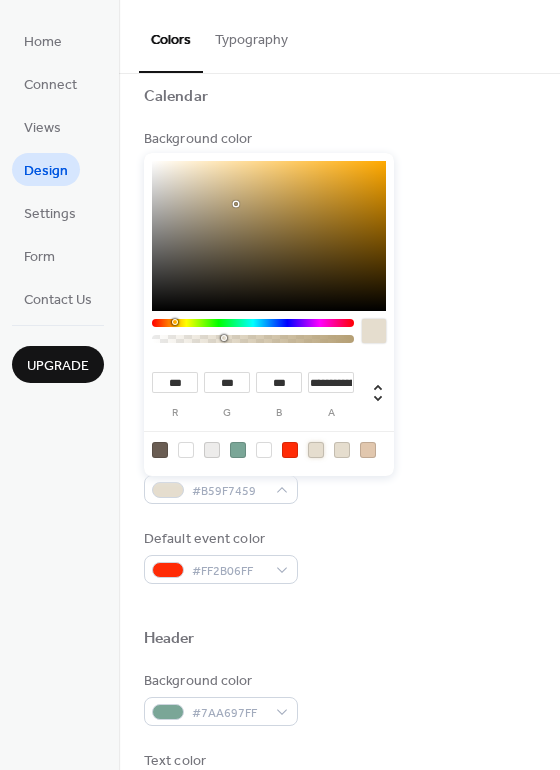 click at bounding box center (186, 450) 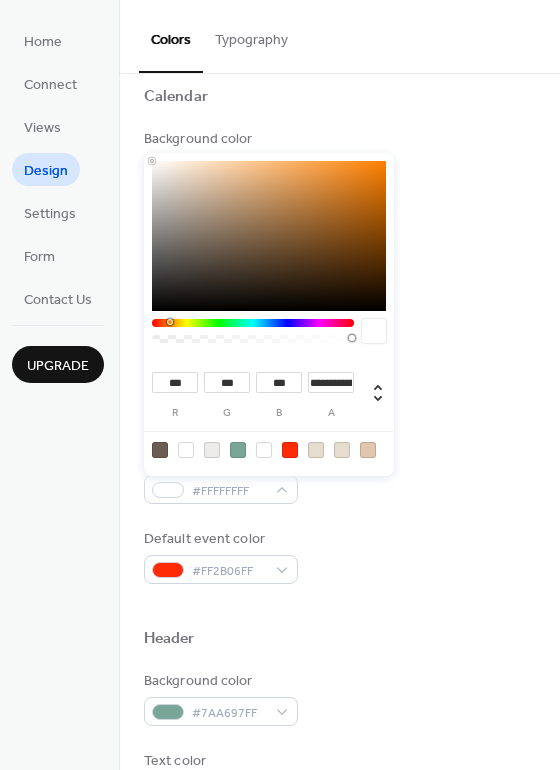 type on "***" 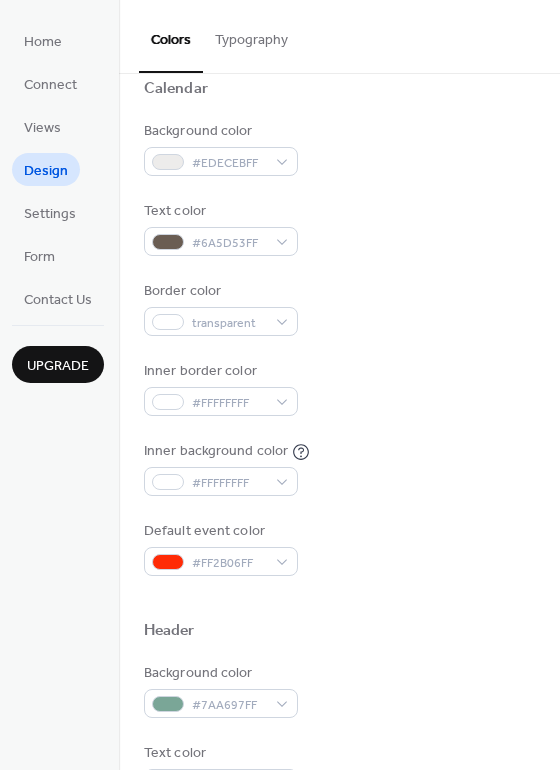 click on "Default event color #FF2B06FF" at bounding box center [339, 548] 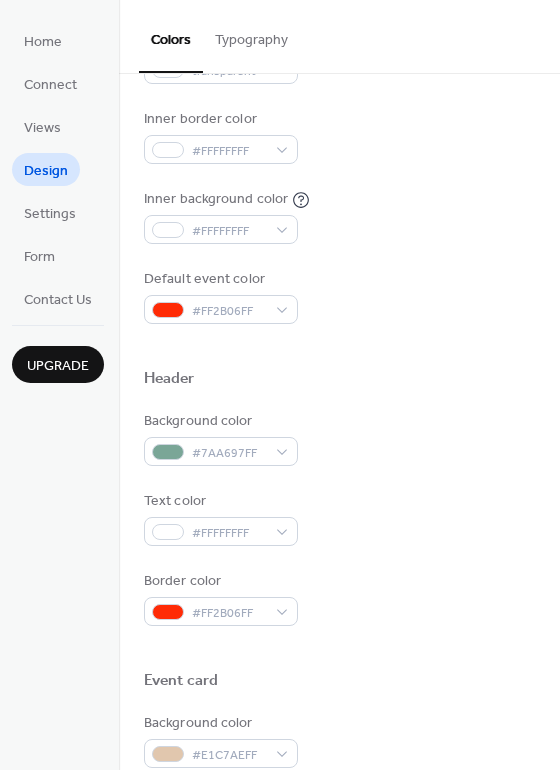 scroll, scrollTop: 414, scrollLeft: 0, axis: vertical 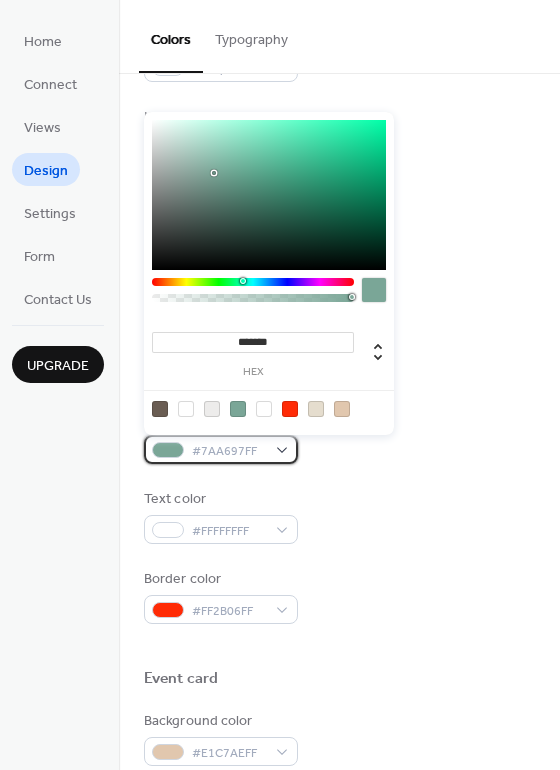 click on "#7AA697FF" at bounding box center (221, 449) 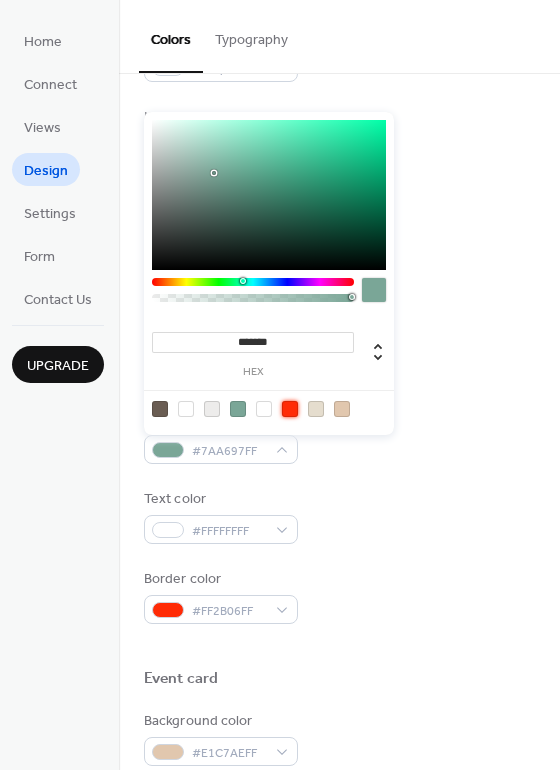 click at bounding box center (290, 409) 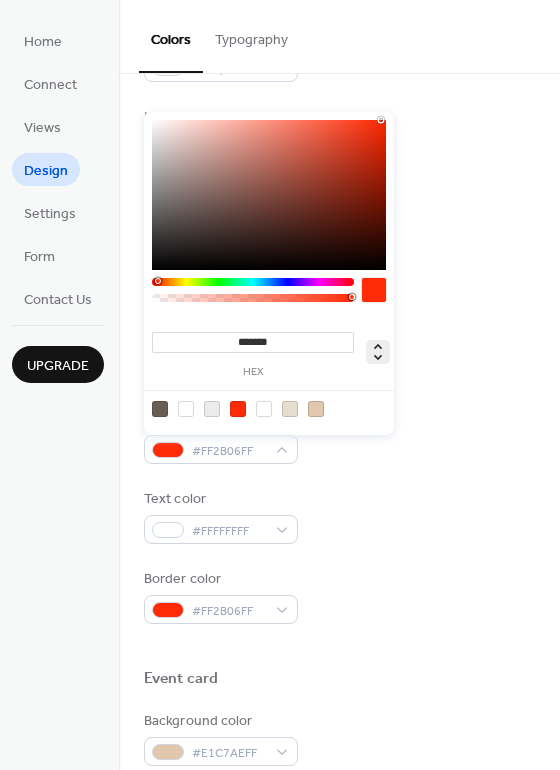 click 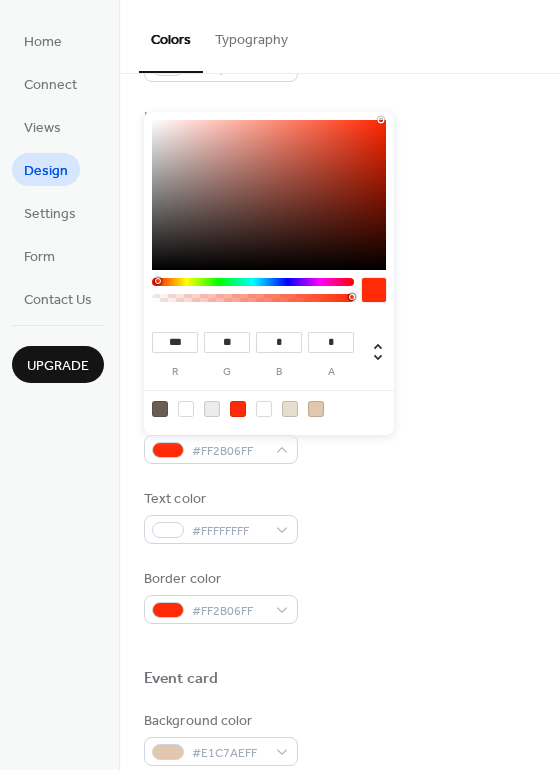 type on "**" 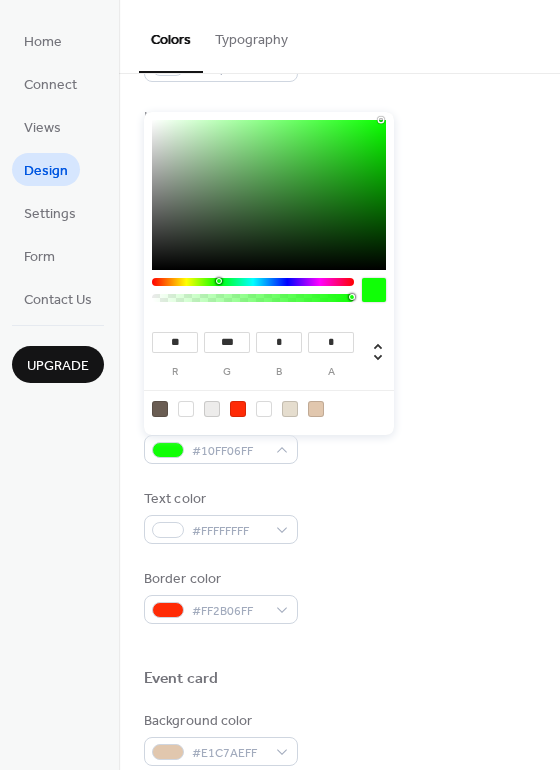 click at bounding box center [253, 282] 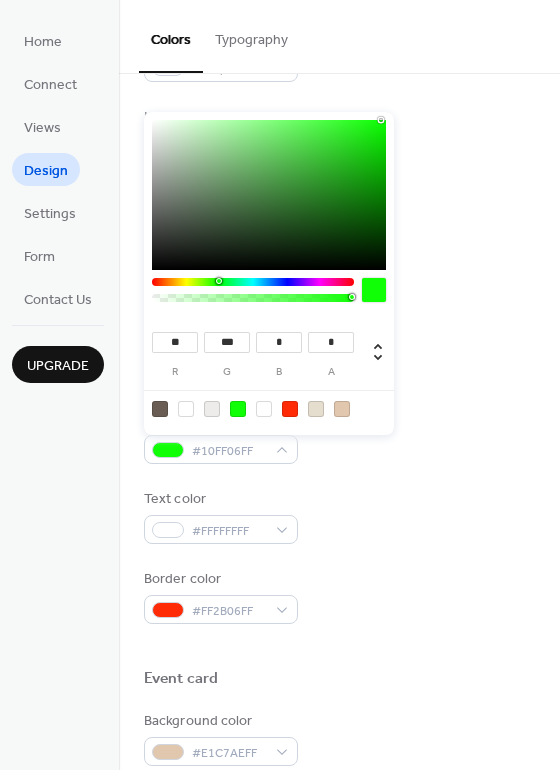 type on "**" 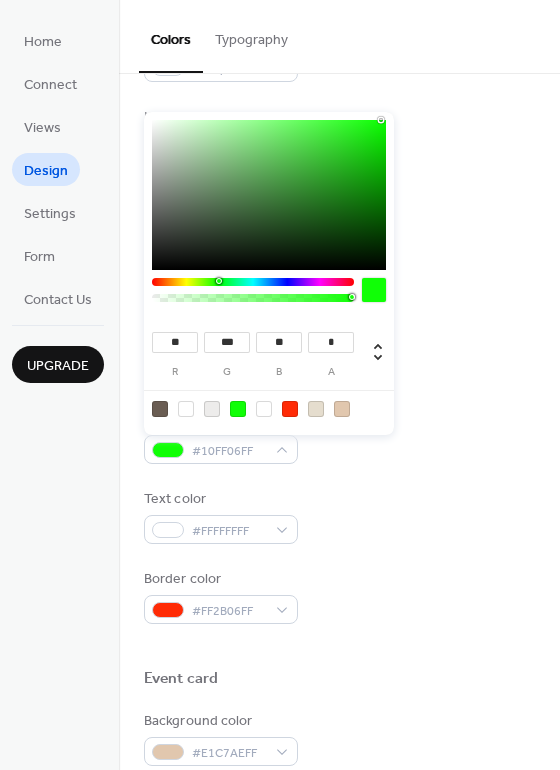 click at bounding box center (269, 195) 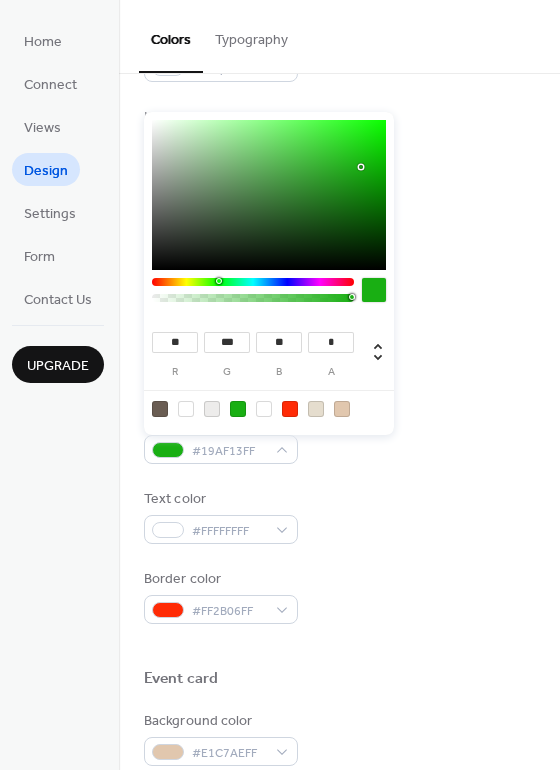 type on "**" 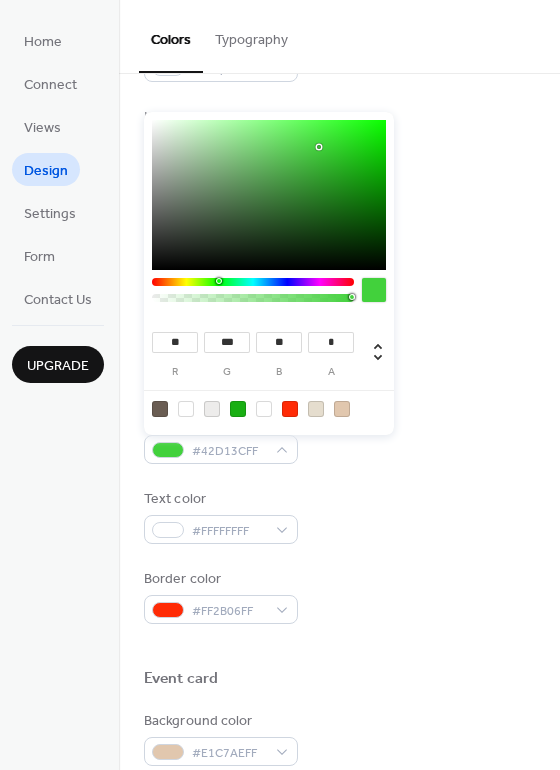 click at bounding box center (269, 195) 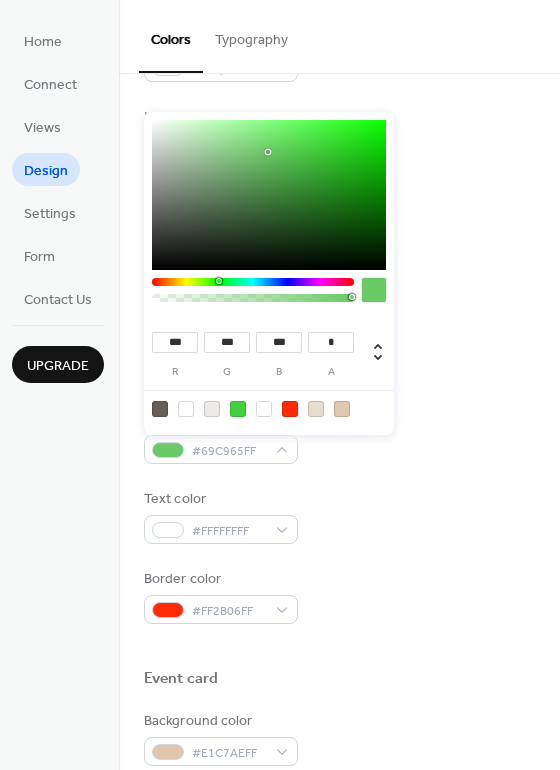 click at bounding box center [269, 195] 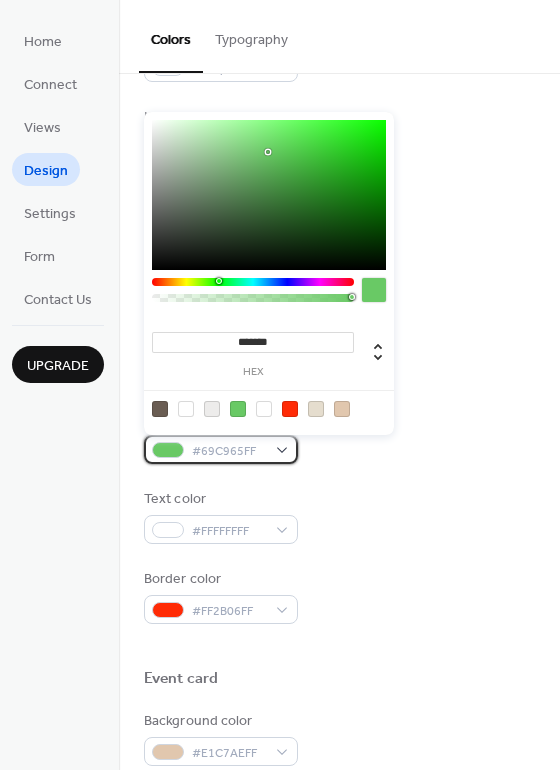 click on "#69C965FF" at bounding box center [221, 449] 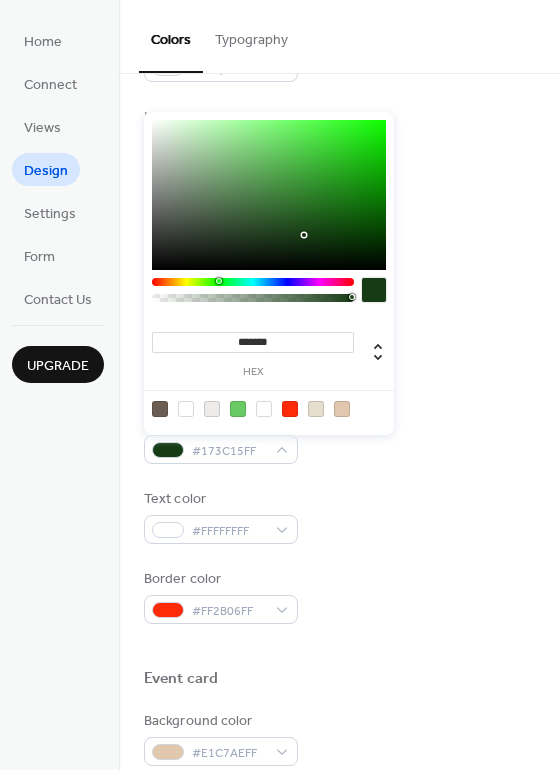 click at bounding box center [269, 195] 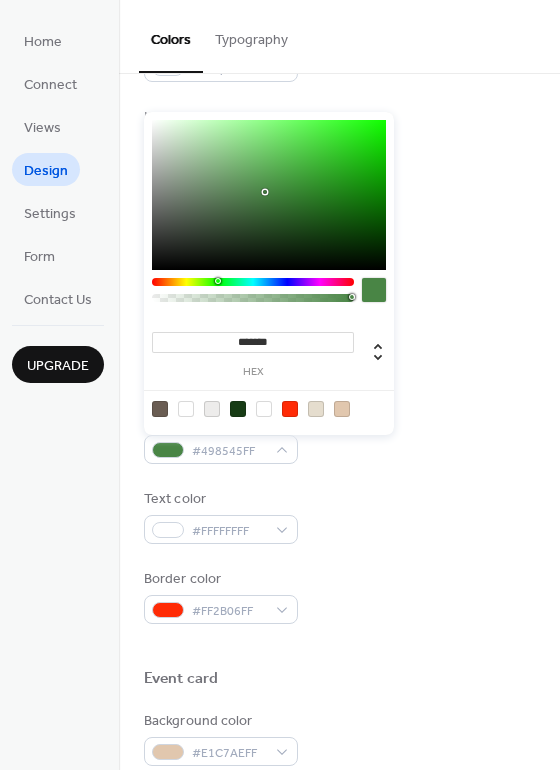 click at bounding box center (269, 195) 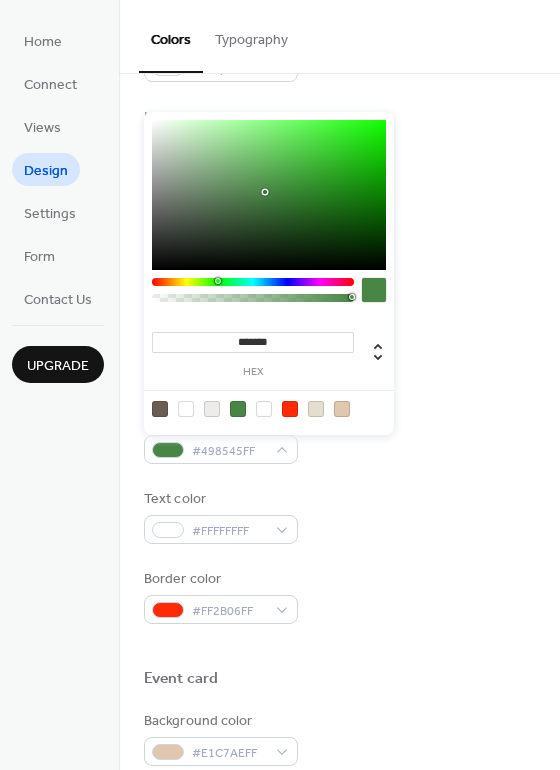 click at bounding box center [253, 295] 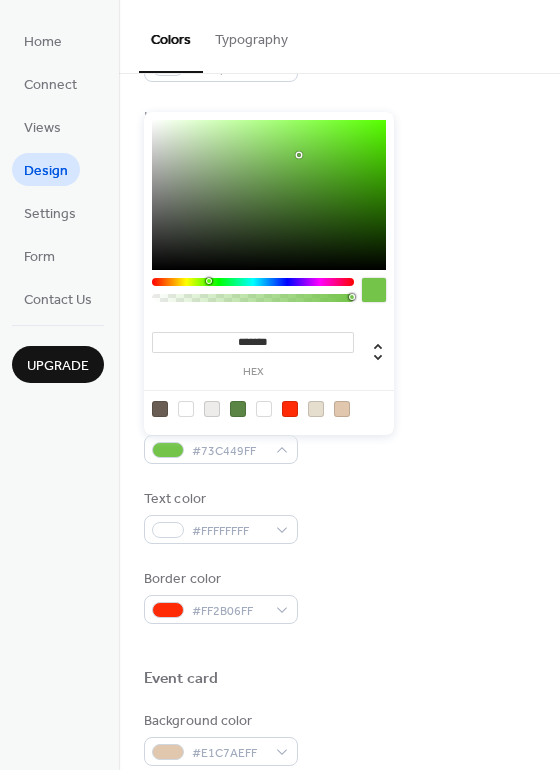 click at bounding box center [269, 195] 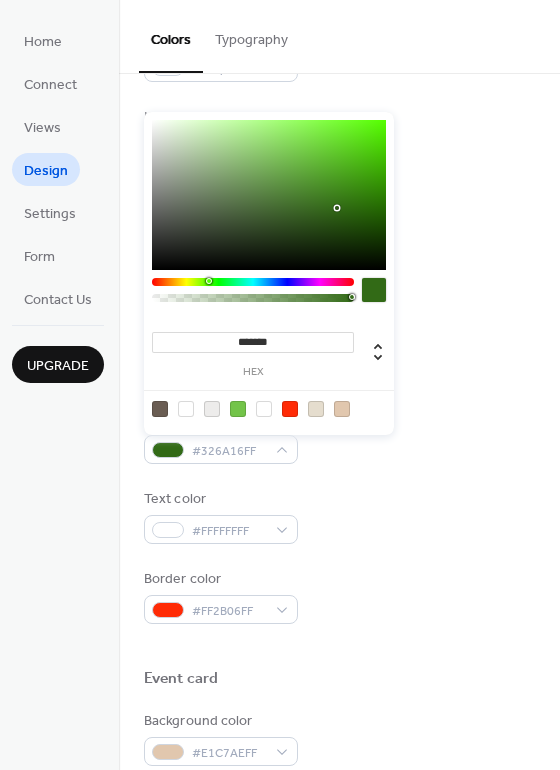 drag, startPoint x: 303, startPoint y: 144, endPoint x: 337, endPoint y: 208, distance: 72.47068 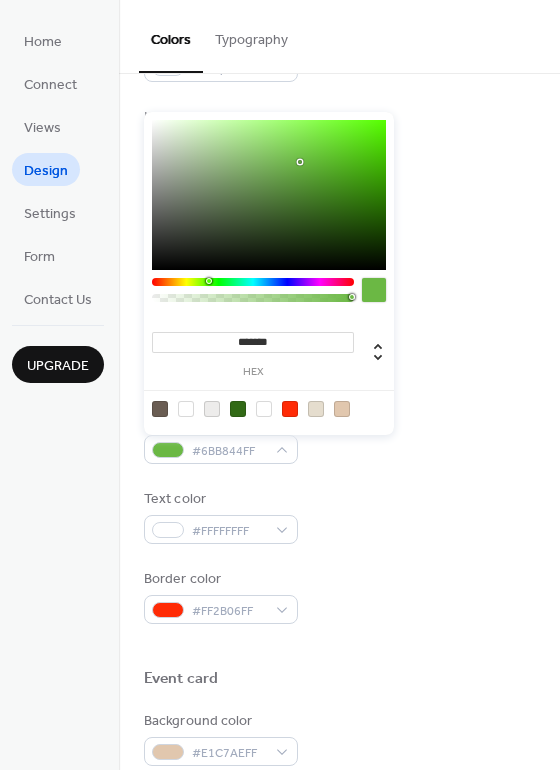 drag, startPoint x: 337, startPoint y: 208, endPoint x: 299, endPoint y: 162, distance: 59.665737 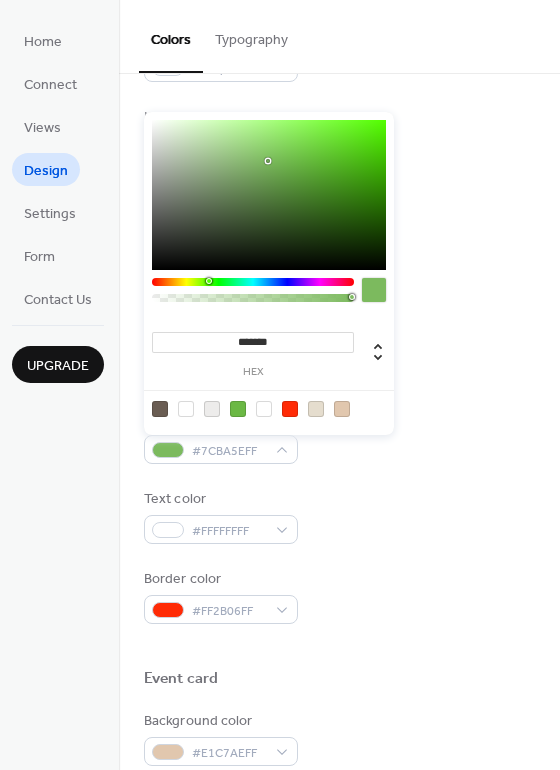 drag, startPoint x: 299, startPoint y: 162, endPoint x: 267, endPoint y: 161, distance: 32.01562 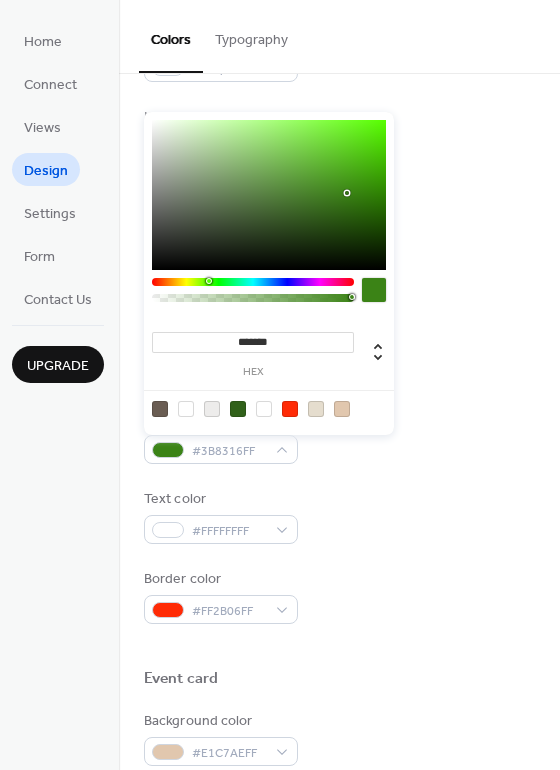 drag, startPoint x: 267, startPoint y: 161, endPoint x: 346, endPoint y: 193, distance: 85.23497 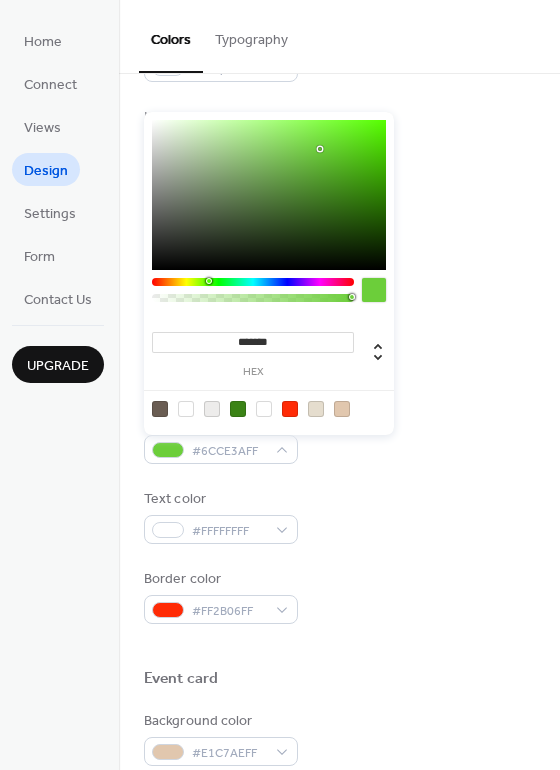 type on "*******" 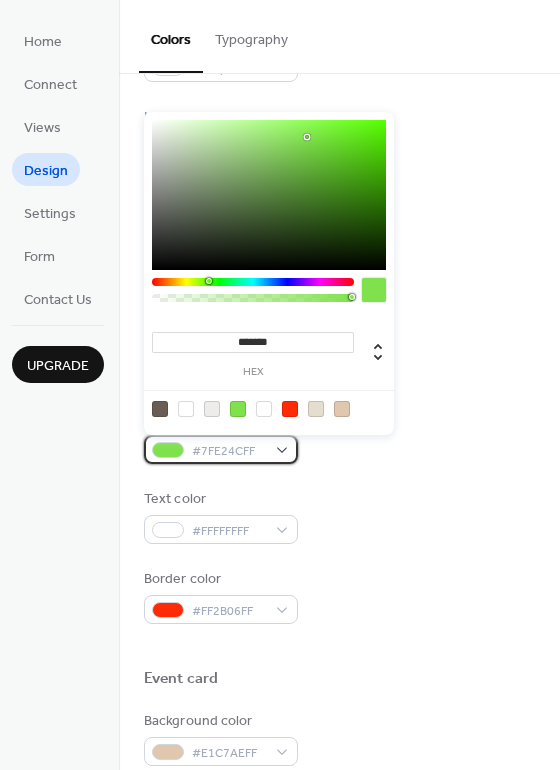 click on "#7FE24CFF" at bounding box center (221, 449) 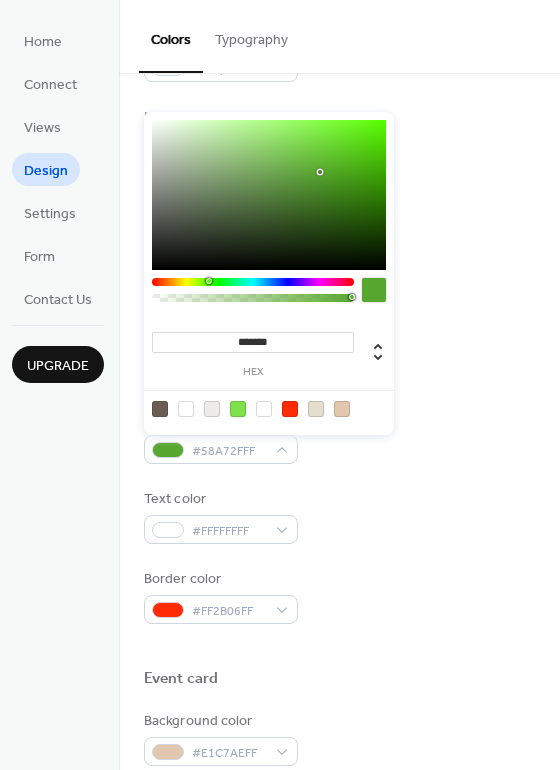 click at bounding box center [269, 195] 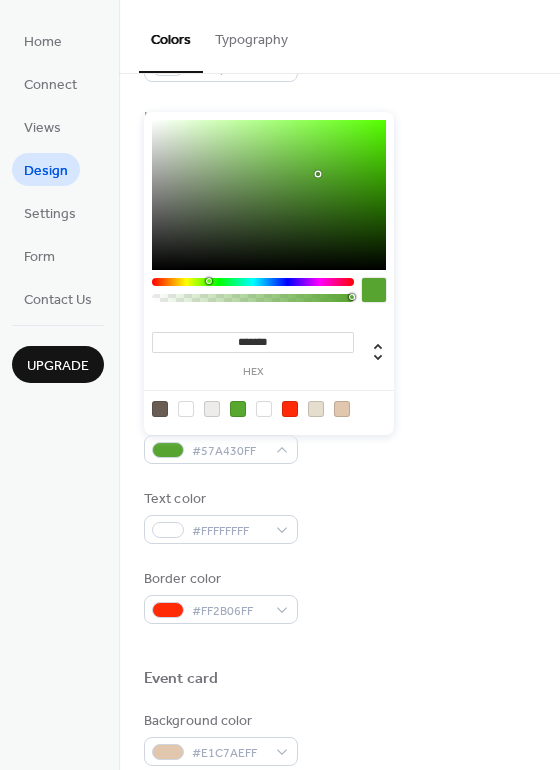 type on "*******" 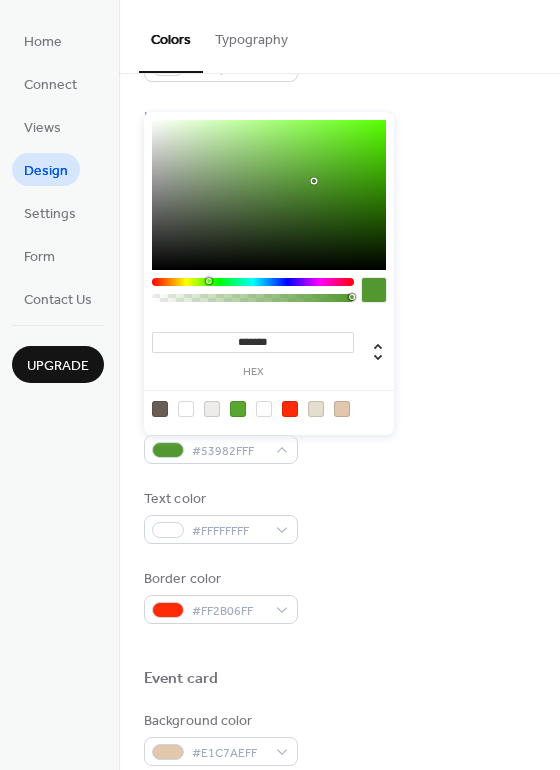 drag, startPoint x: 320, startPoint y: 172, endPoint x: 313, endPoint y: 181, distance: 11.401754 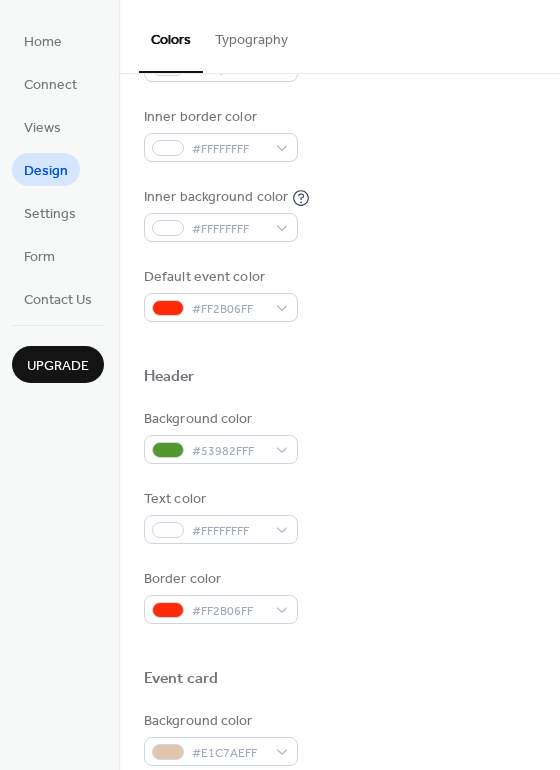 click on "Text color #FFFFFFFF" at bounding box center [339, 516] 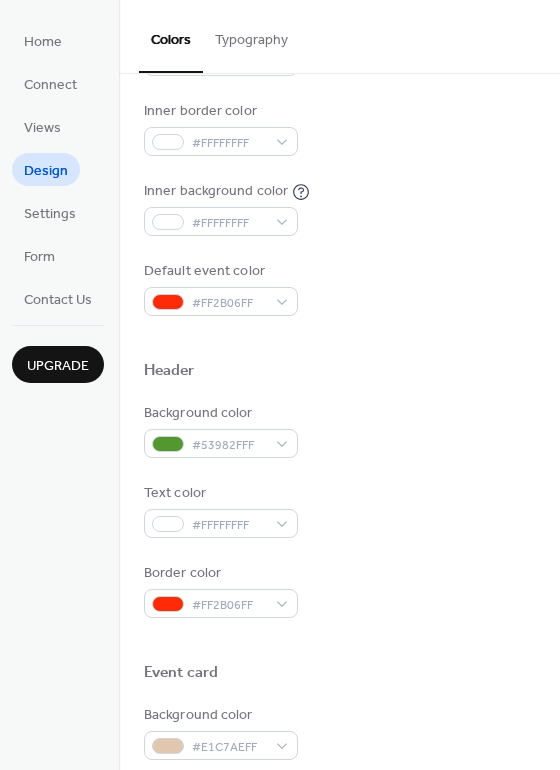 scroll, scrollTop: 423, scrollLeft: 0, axis: vertical 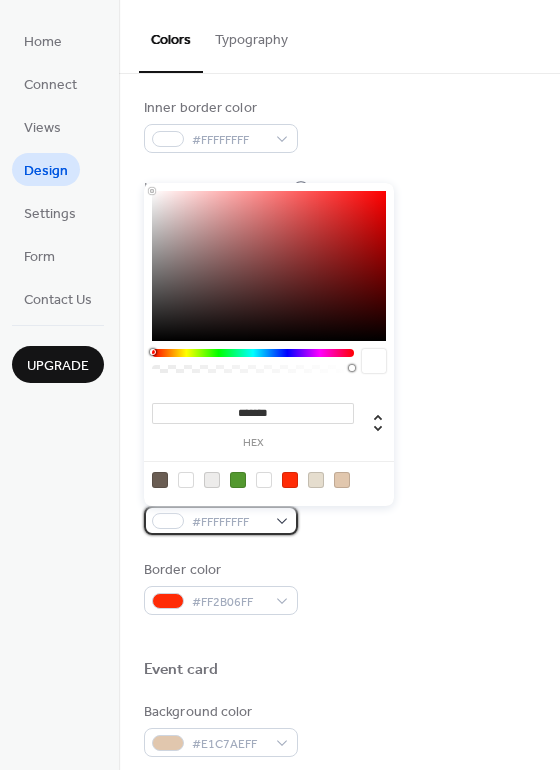 click on "#FFFFFFFF" at bounding box center (221, 520) 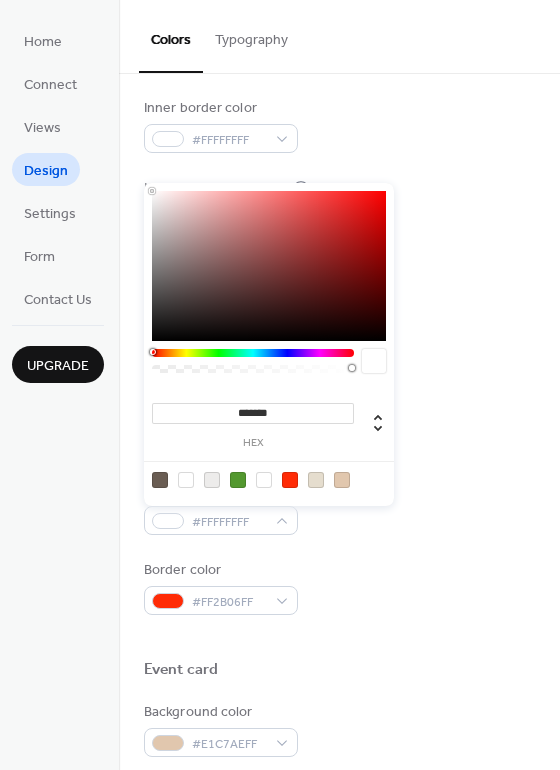 click at bounding box center [269, 479] 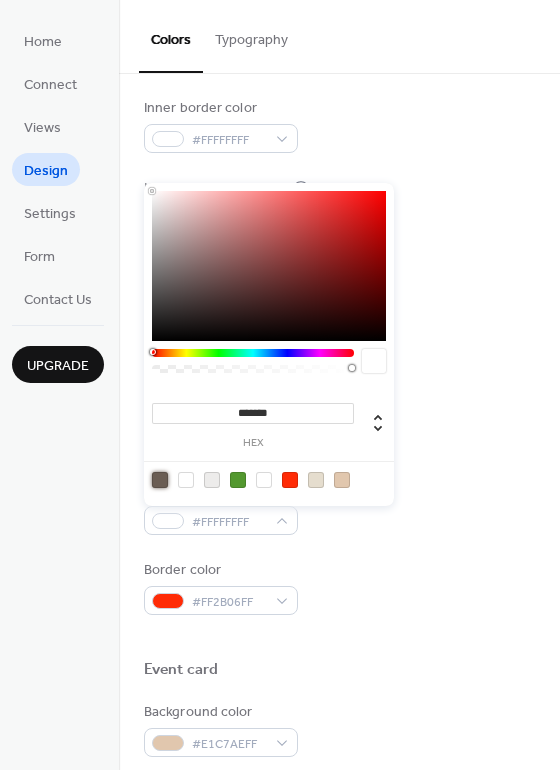 click at bounding box center (160, 480) 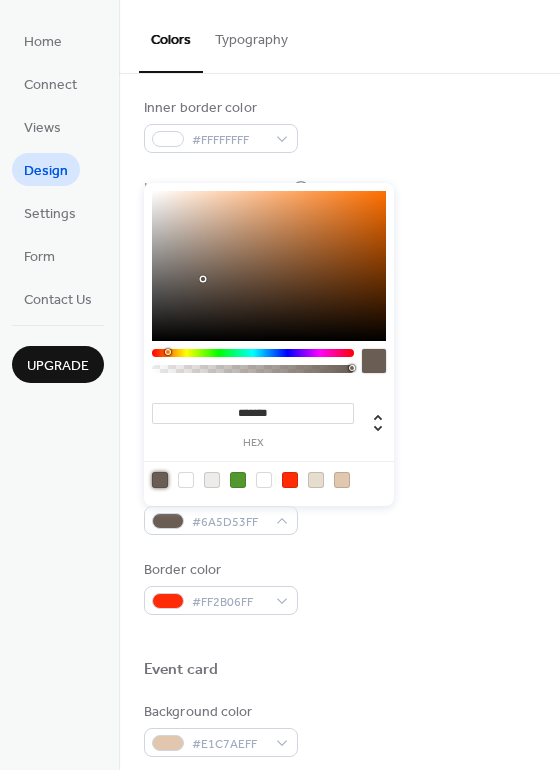 click at bounding box center [160, 480] 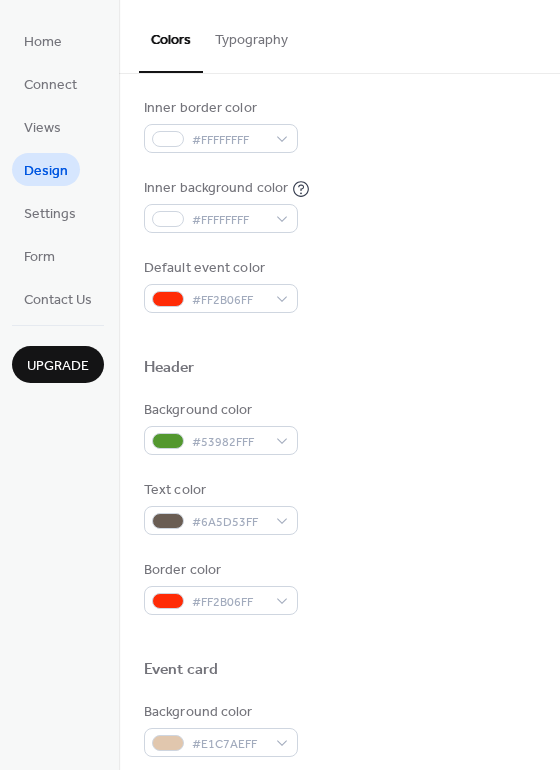 click on "Border color #FF2B06FF" at bounding box center [339, 587] 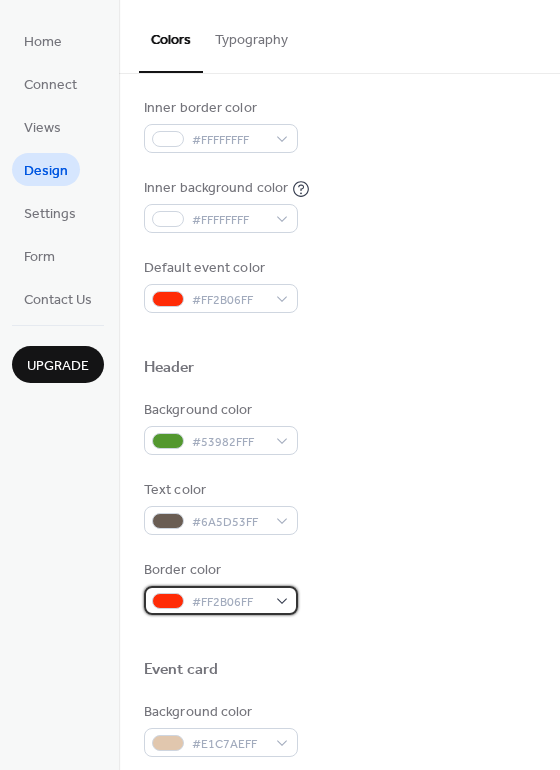 click on "#FF2B06FF" at bounding box center [221, 600] 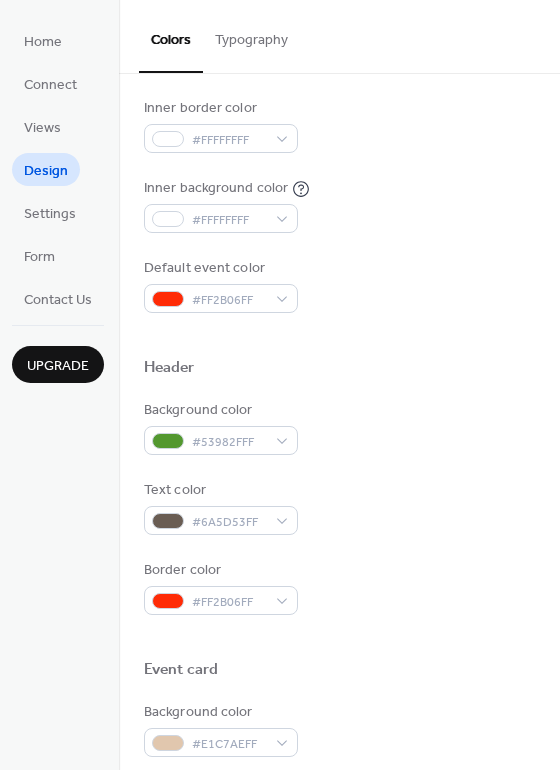 click on "Event card" at bounding box center (339, 673) 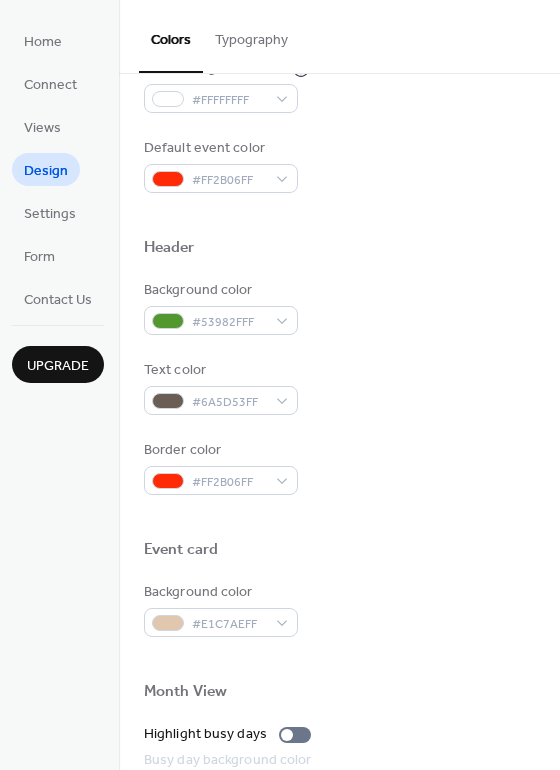 scroll, scrollTop: 542, scrollLeft: 0, axis: vertical 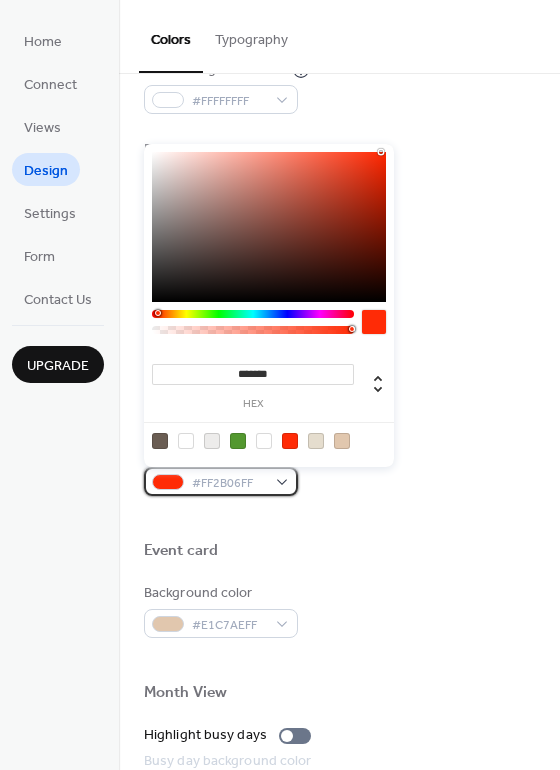 click on "#FF2B06FF" at bounding box center [221, 481] 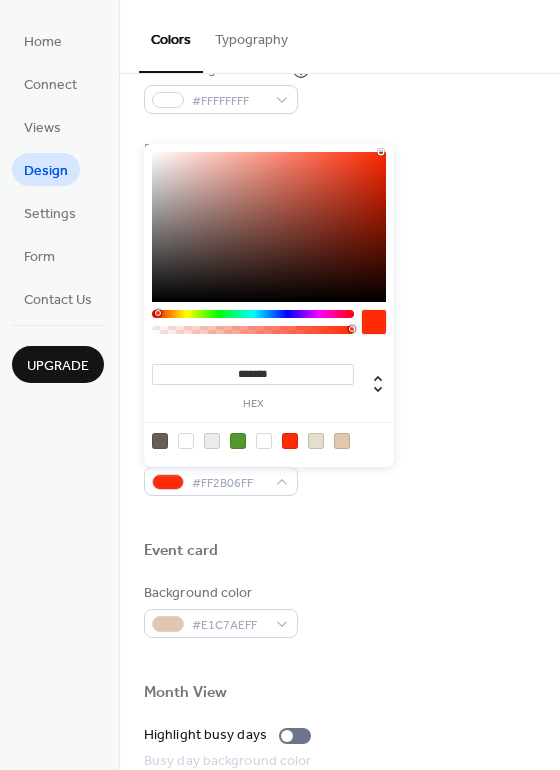 click at bounding box center [238, 441] 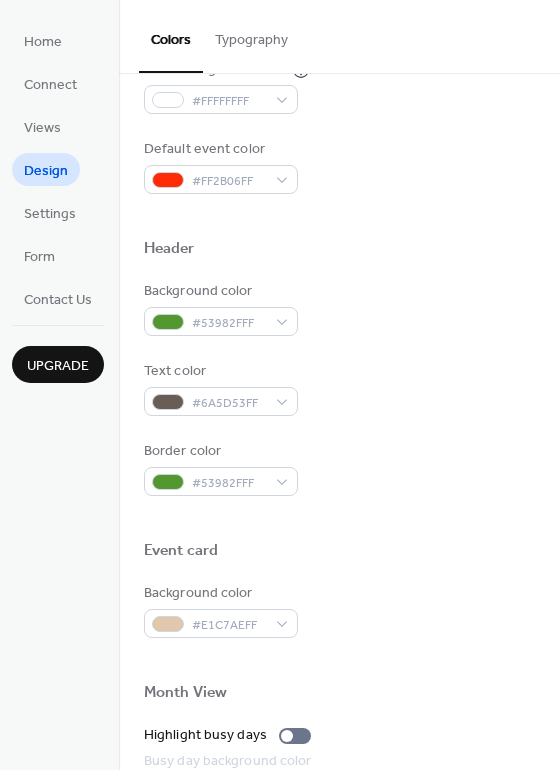 click on "Event card" at bounding box center [339, 554] 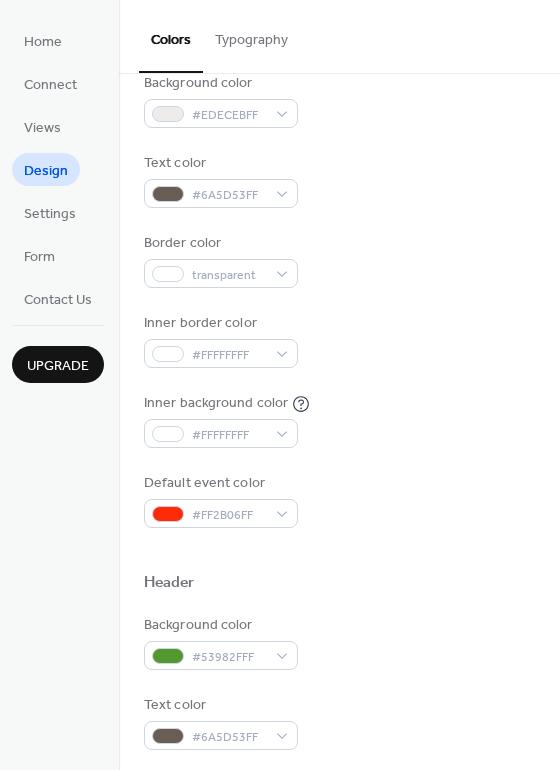 scroll, scrollTop: 210, scrollLeft: 0, axis: vertical 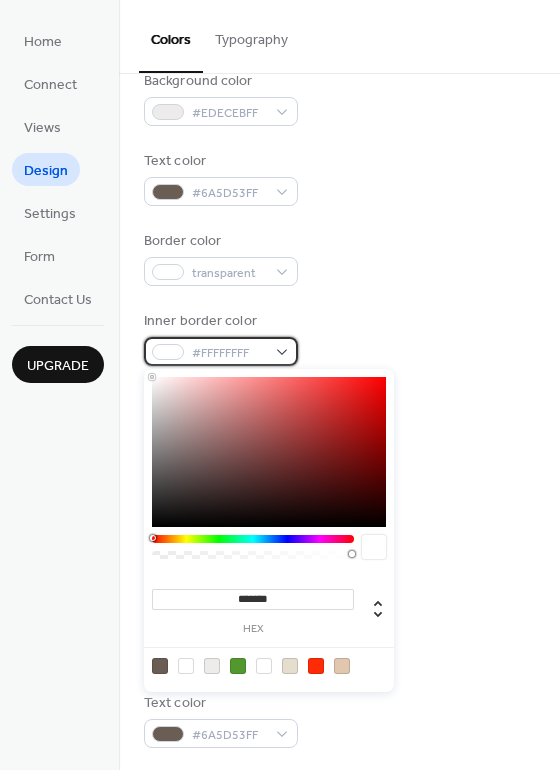 click on "#FFFFFFFF" at bounding box center [221, 351] 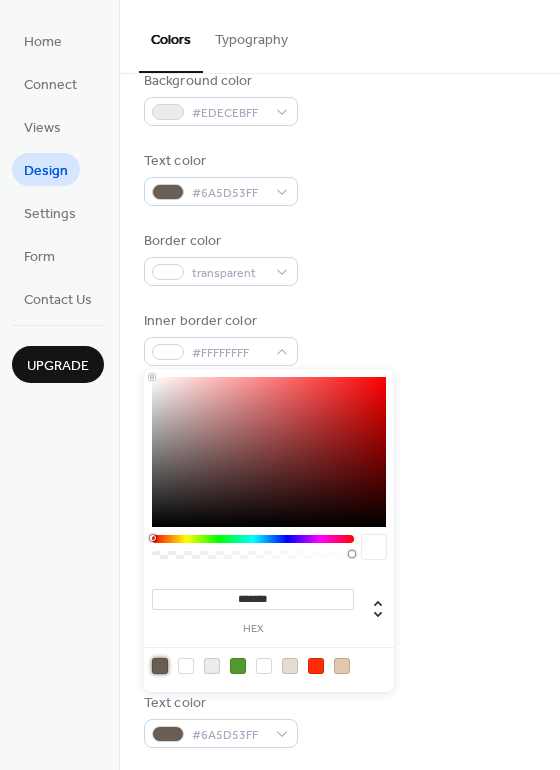 click at bounding box center (160, 666) 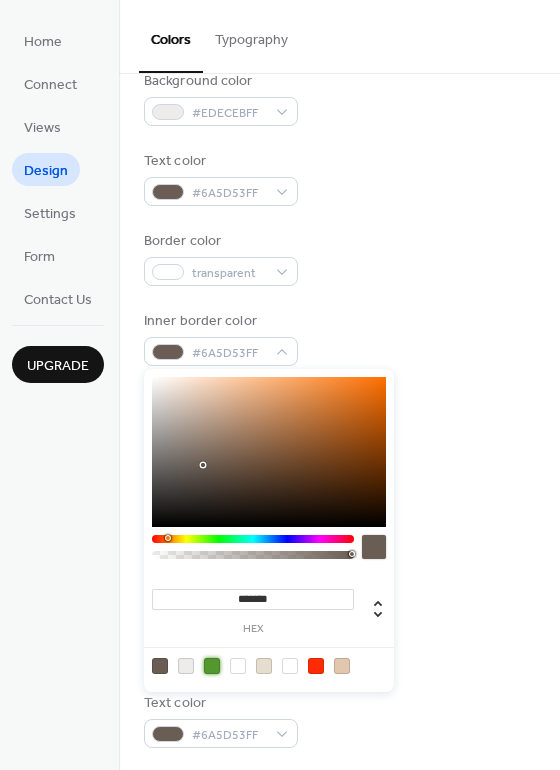click at bounding box center [212, 666] 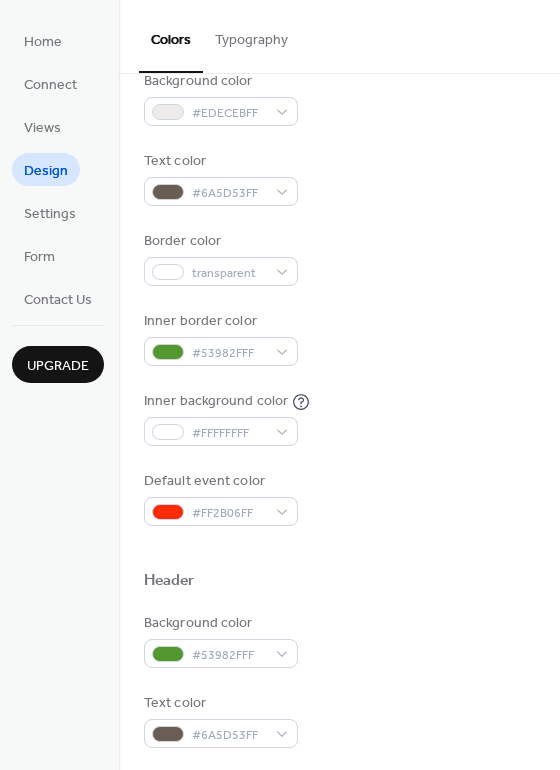 click on "Inner border color #53982FFF" at bounding box center [339, 338] 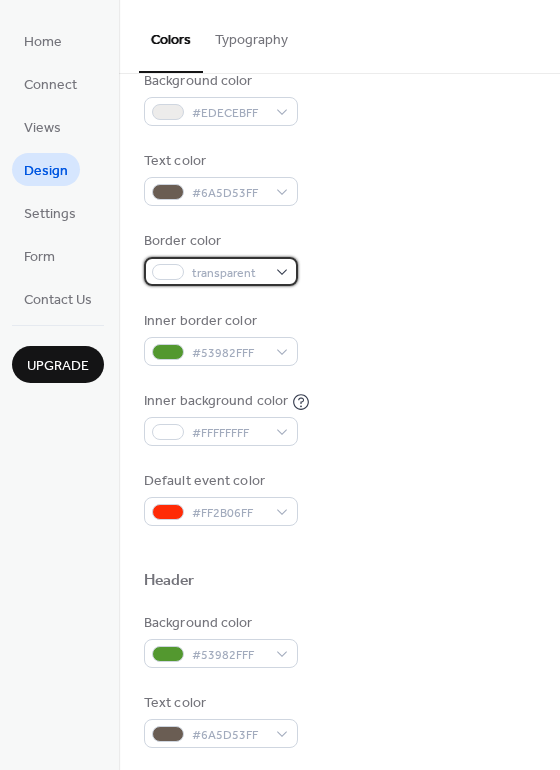 click on "transparent" at bounding box center (221, 271) 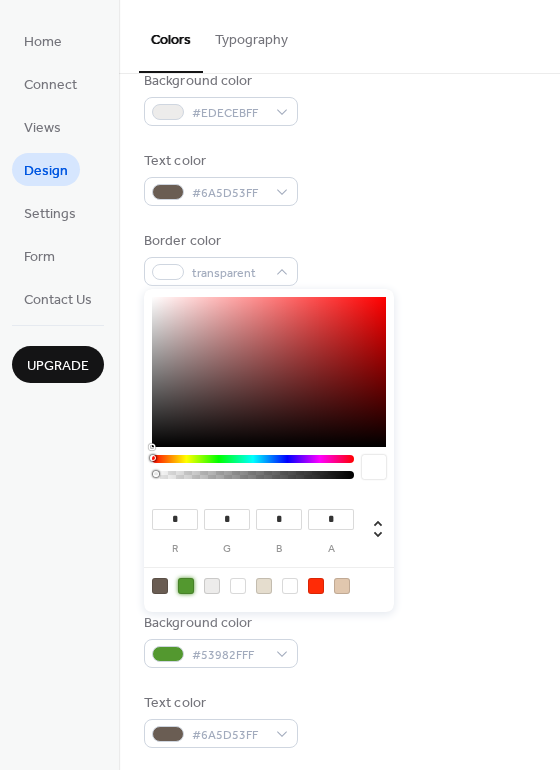 click at bounding box center [186, 586] 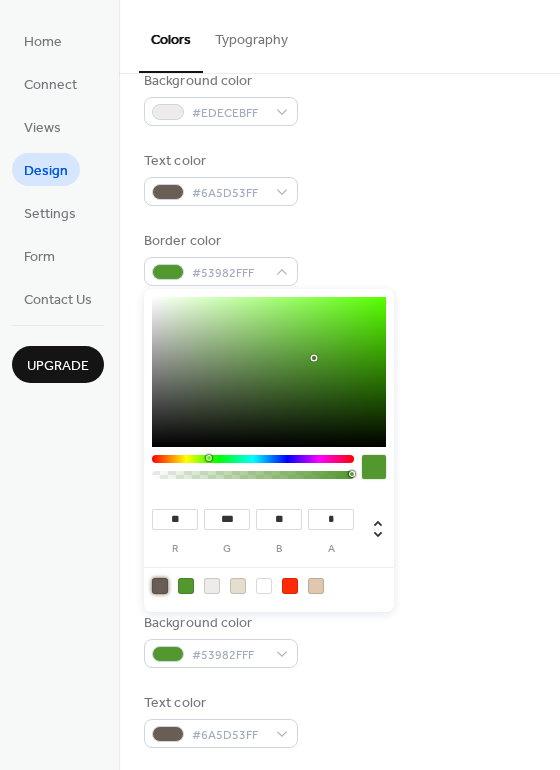 click at bounding box center (160, 586) 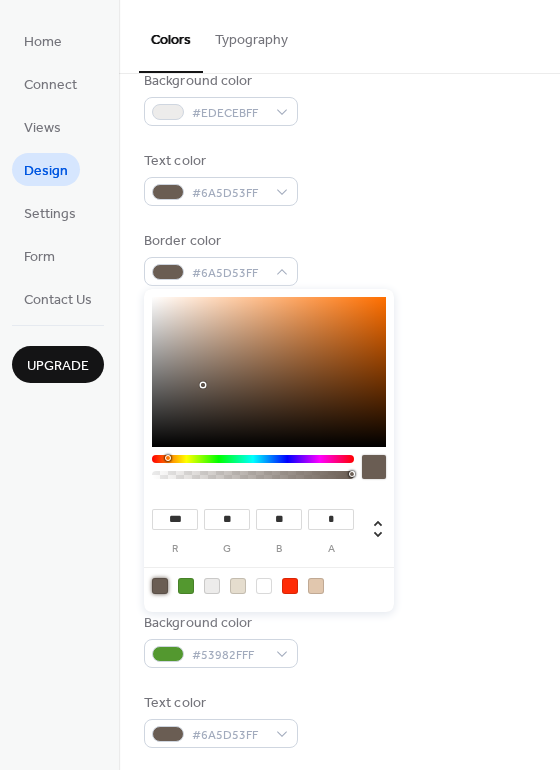 click at bounding box center (160, 586) 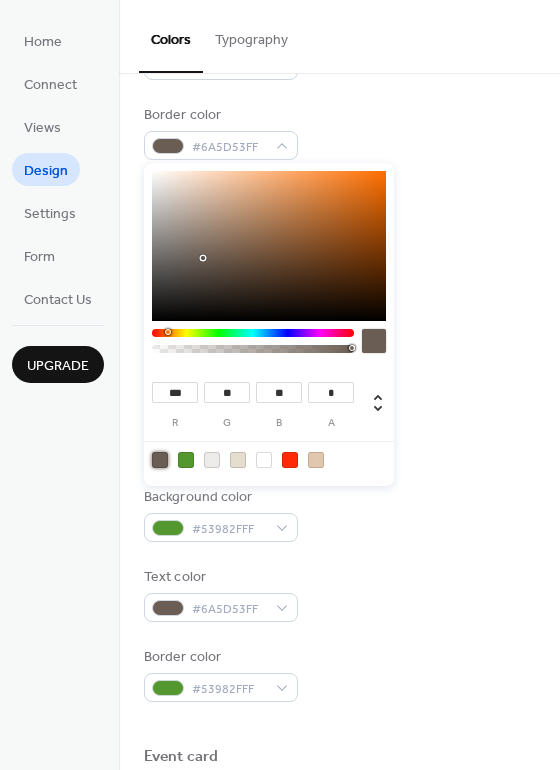 scroll, scrollTop: 342, scrollLeft: 0, axis: vertical 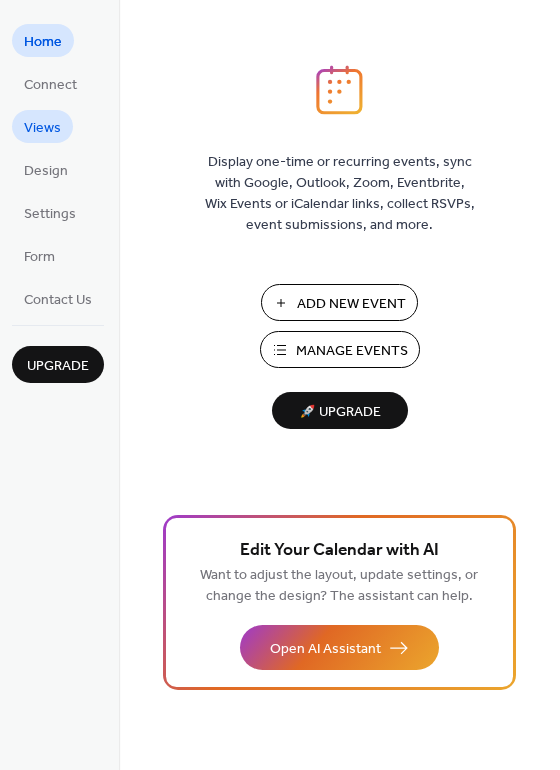 click on "Views" at bounding box center [42, 128] 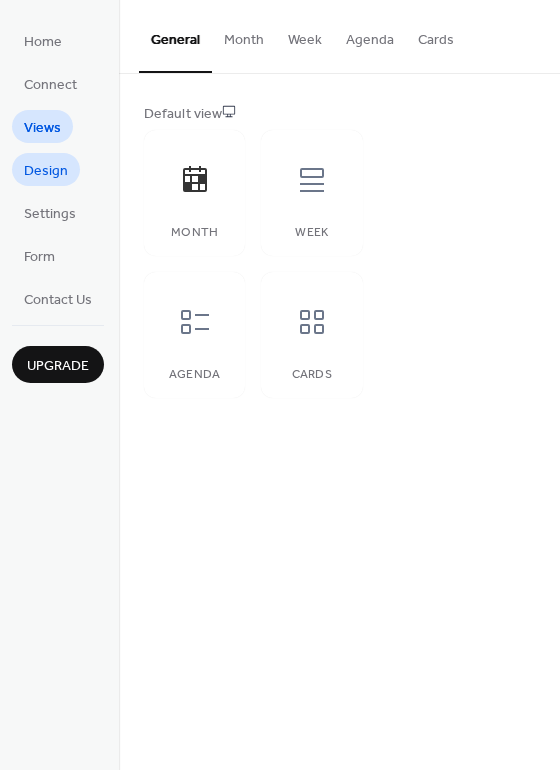 click on "Design" at bounding box center [46, 171] 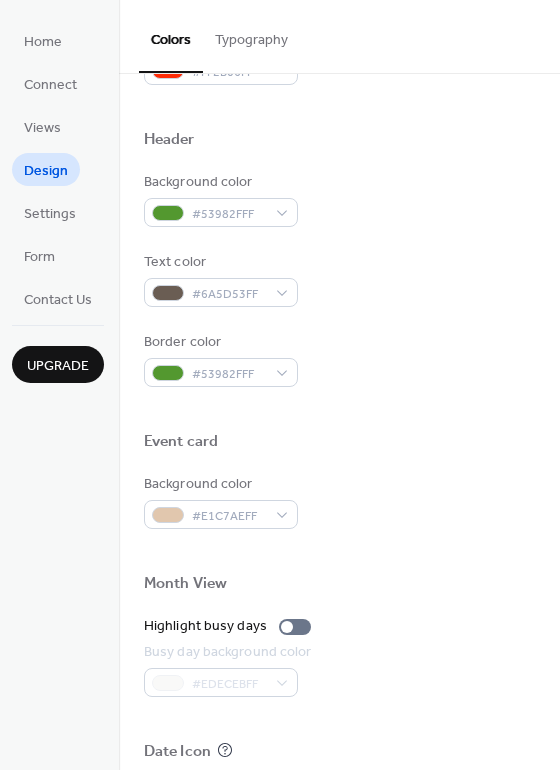 scroll, scrollTop: 652, scrollLeft: 0, axis: vertical 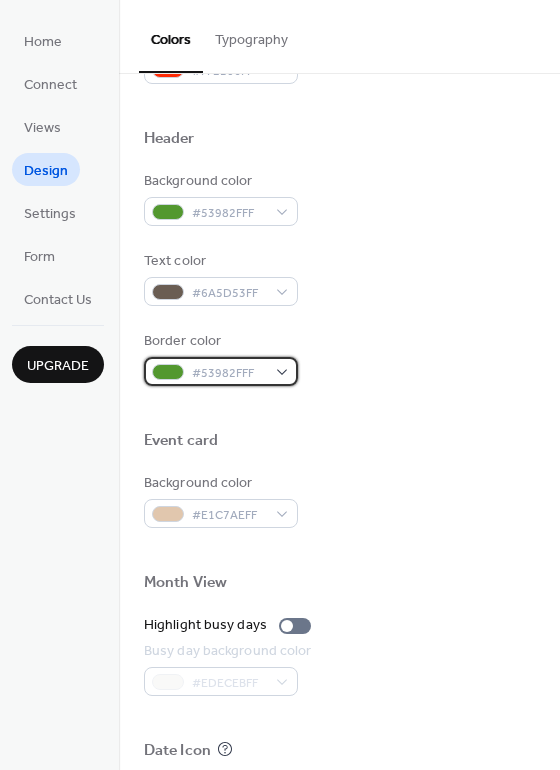 click on "#53982FFF" at bounding box center [221, 371] 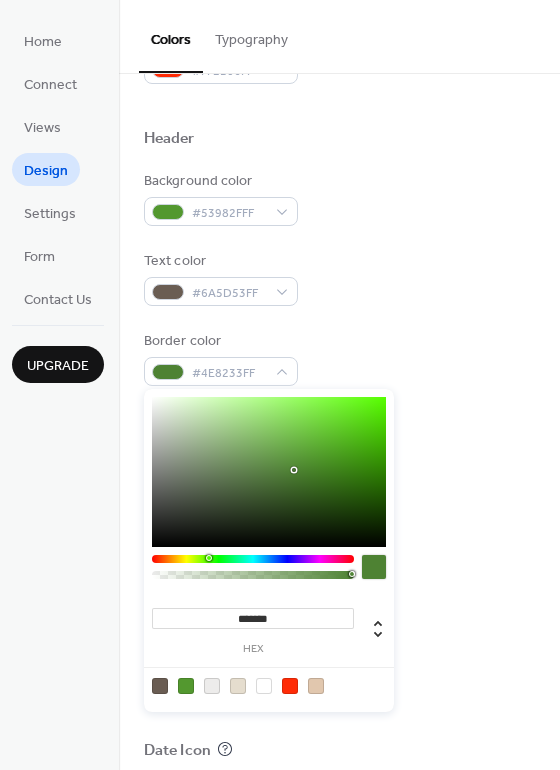 click at bounding box center [269, 472] 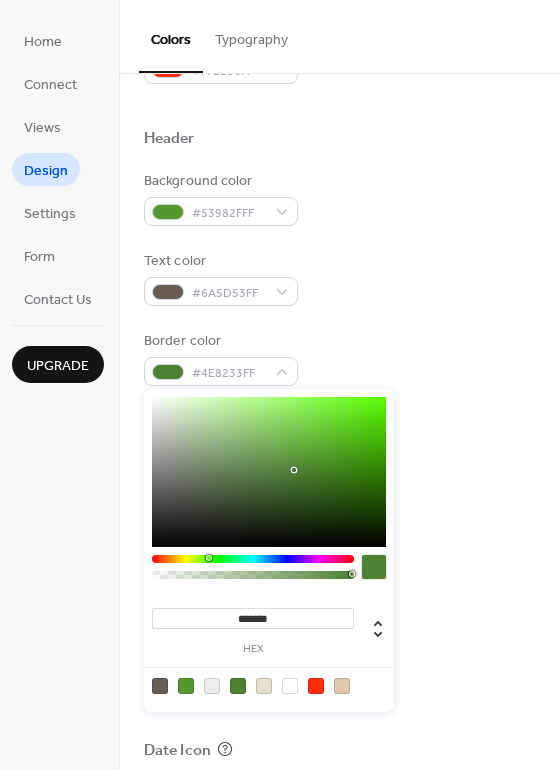 click at bounding box center [290, 686] 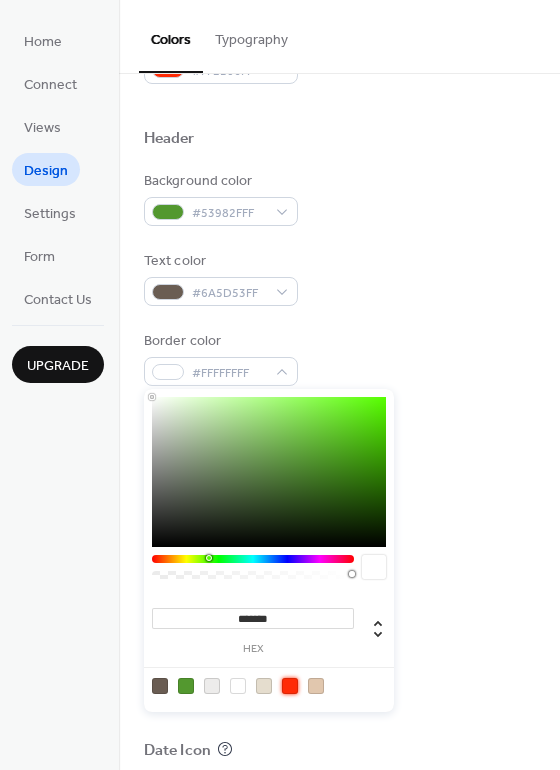 click at bounding box center (290, 686) 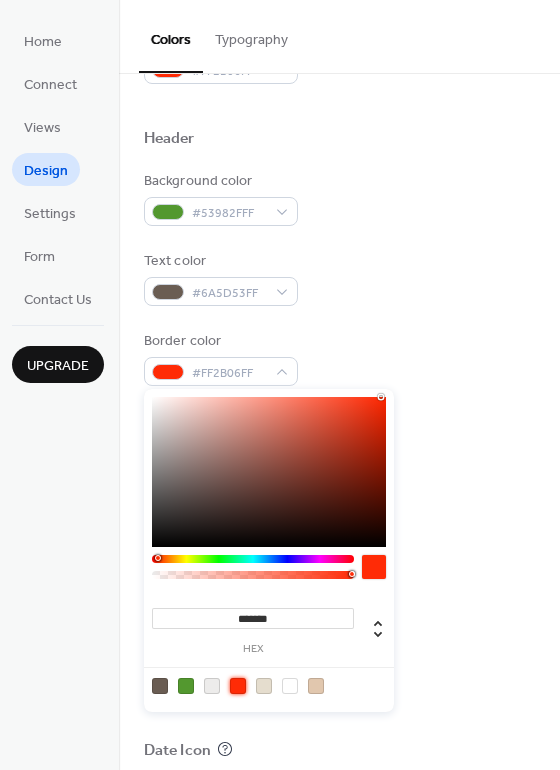click at bounding box center [186, 686] 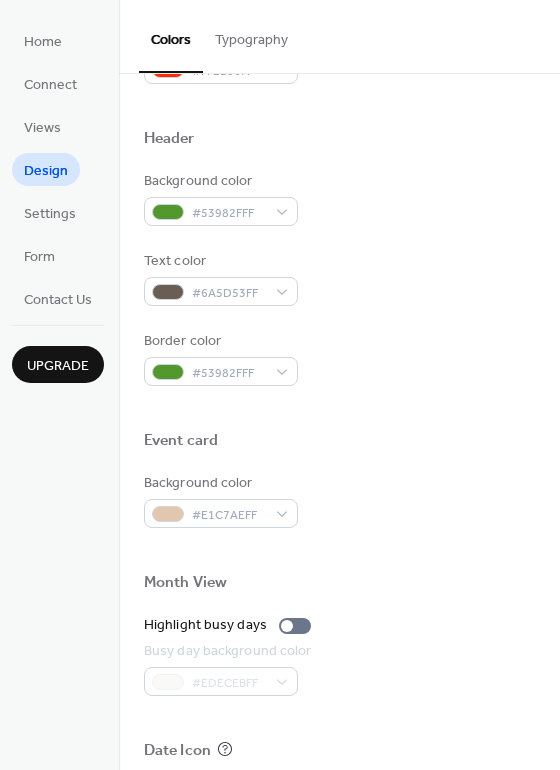 click on "Background color #53982FFF Text color #6A5D53FF Border color #53982FFF" at bounding box center (339, 278) 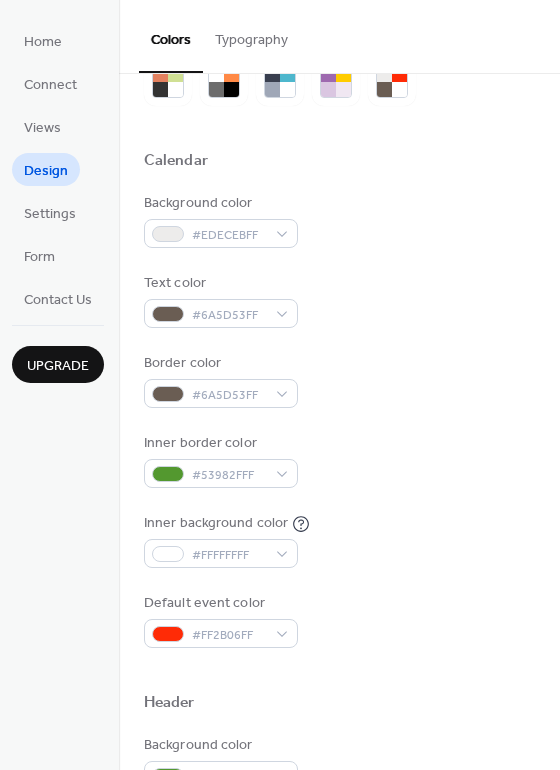 scroll, scrollTop: 88, scrollLeft: 0, axis: vertical 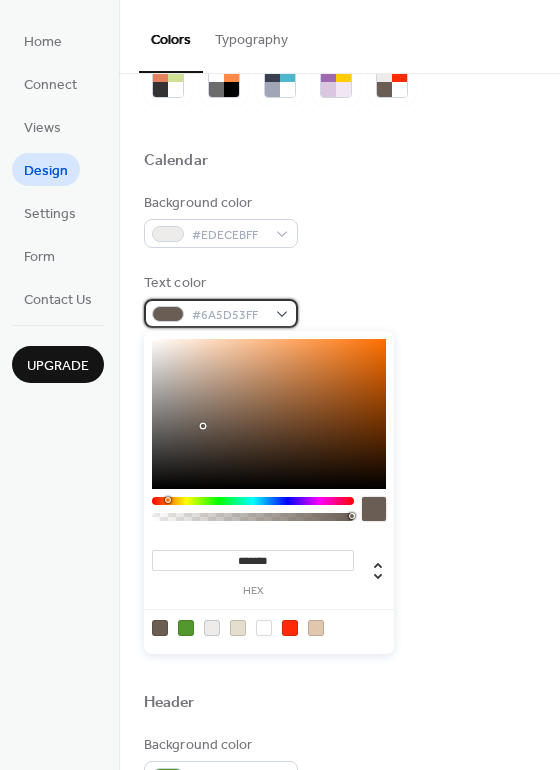 click on "#6A5D53FF" at bounding box center (221, 313) 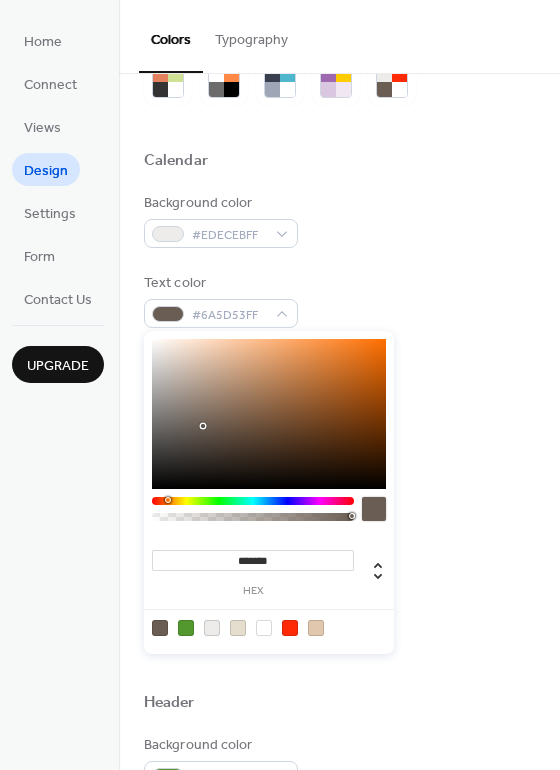 click at bounding box center [264, 628] 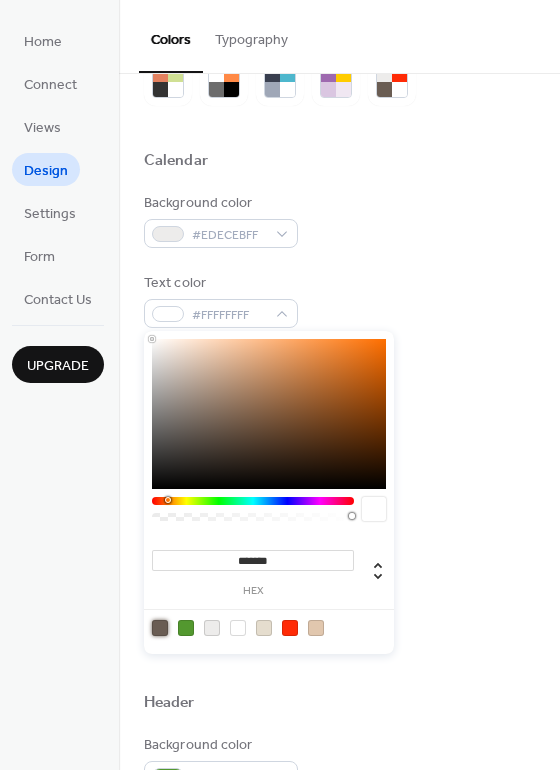 click at bounding box center (160, 628) 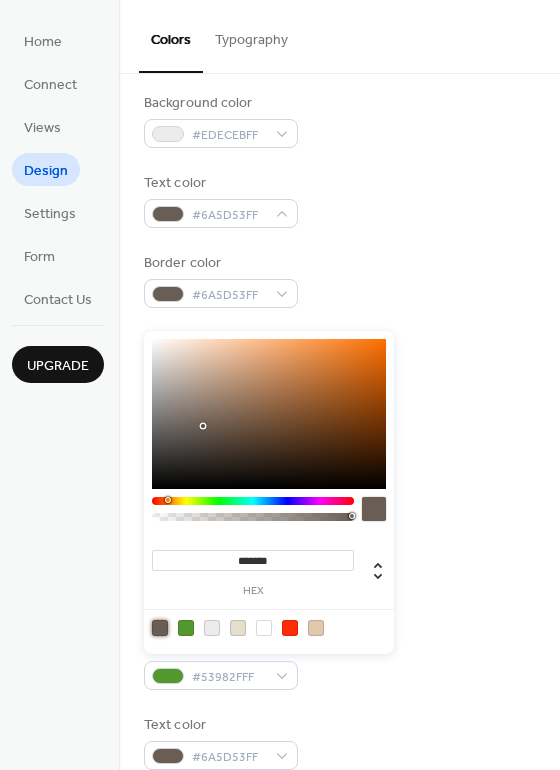 scroll, scrollTop: 191, scrollLeft: 0, axis: vertical 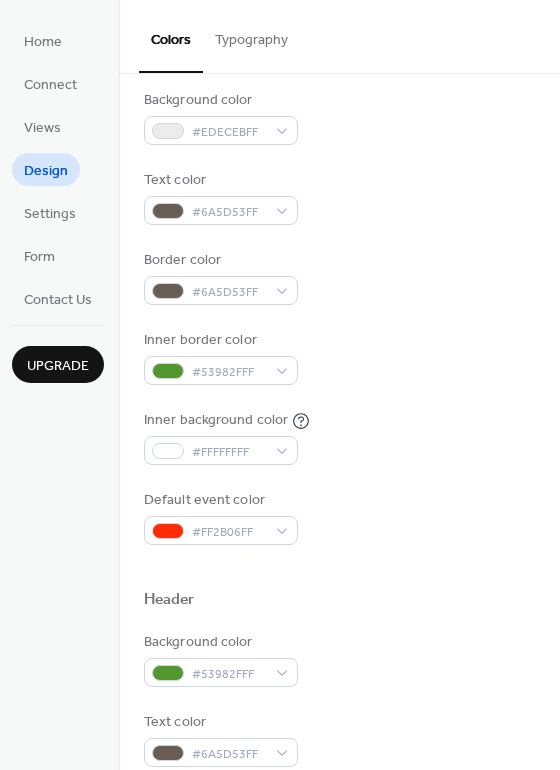click on "Border color #6A5D53FF" at bounding box center (339, 277) 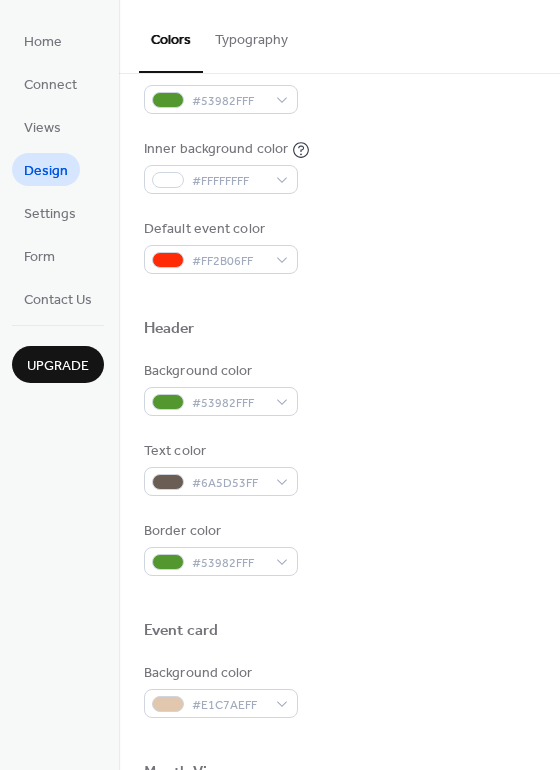 scroll, scrollTop: 463, scrollLeft: 0, axis: vertical 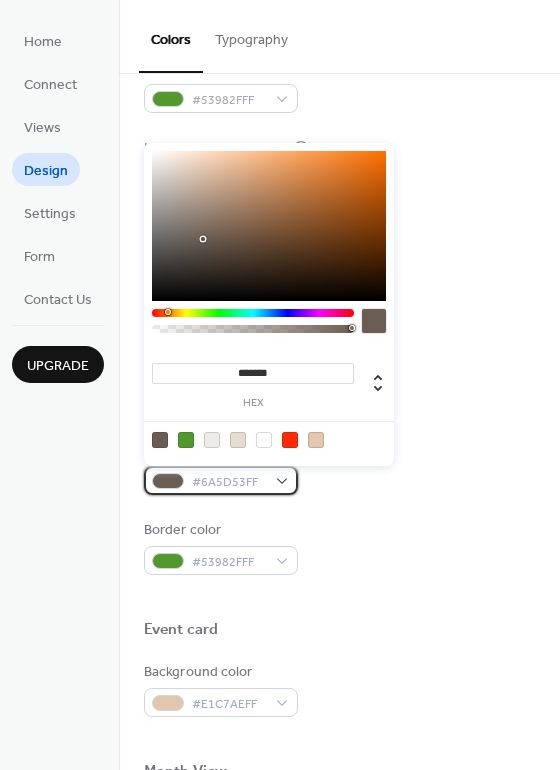 click on "#6A5D53FF" at bounding box center [221, 480] 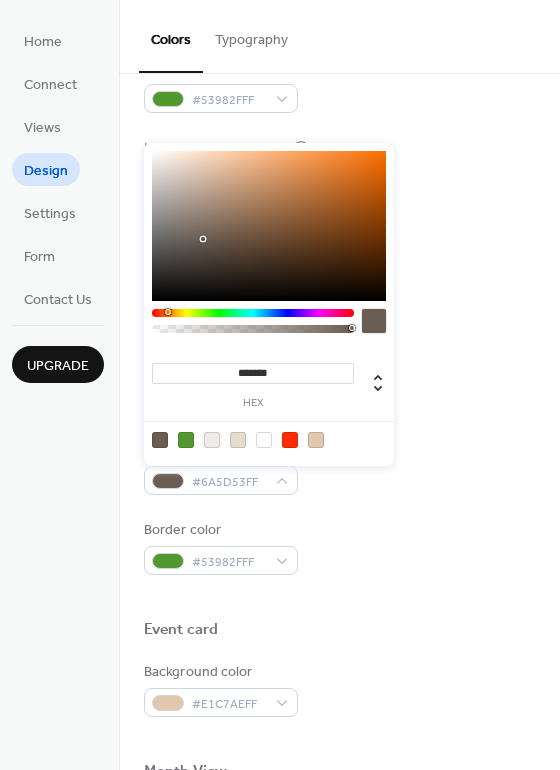 click at bounding box center [264, 440] 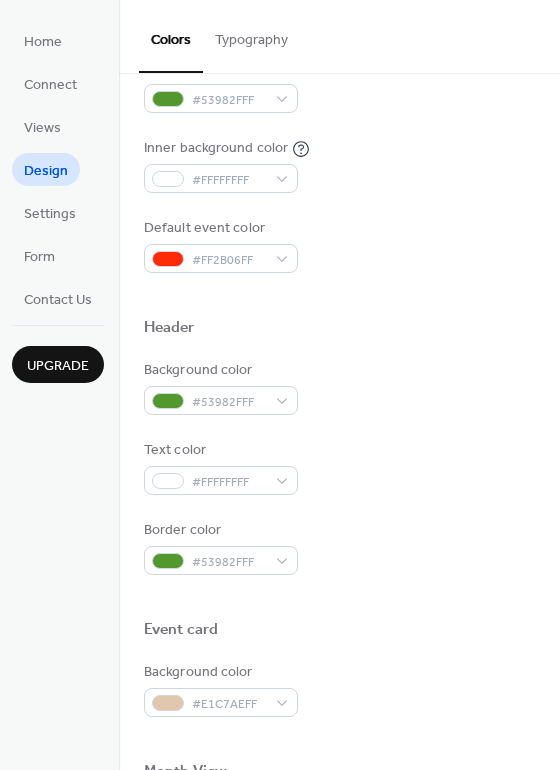 click at bounding box center [339, 597] 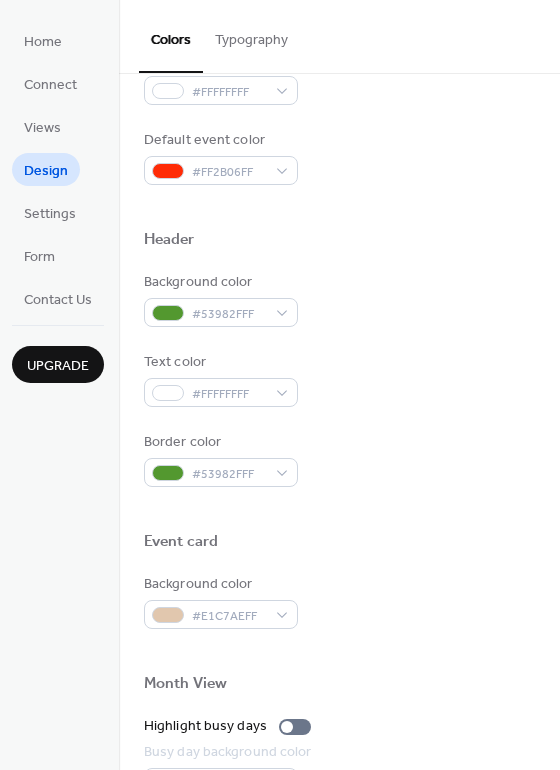 scroll, scrollTop: 552, scrollLeft: 0, axis: vertical 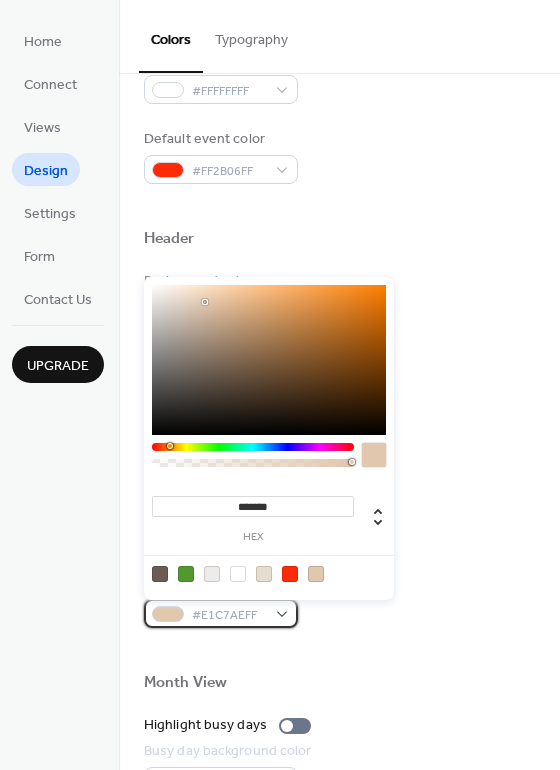 click on "#E1C7AEFF" at bounding box center (221, 613) 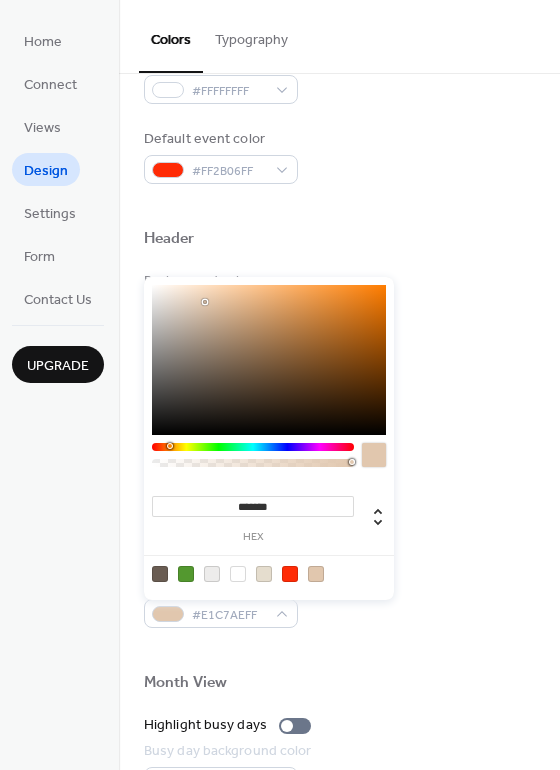 click at bounding box center [238, 574] 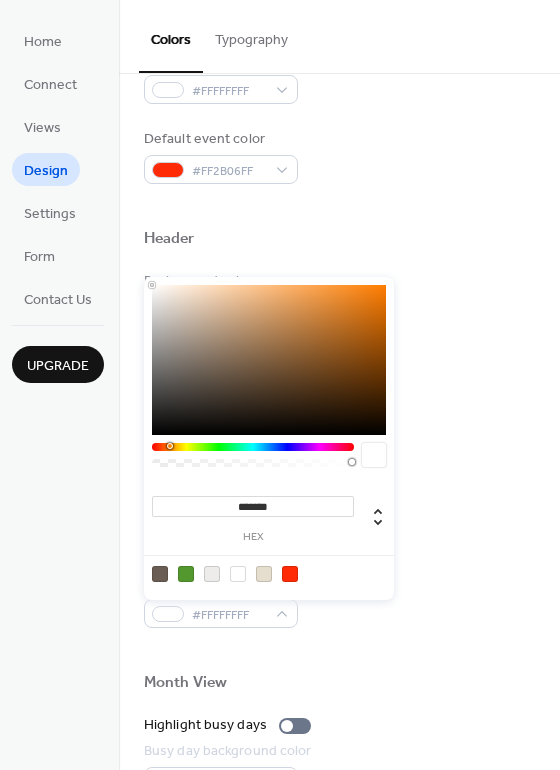 click at bounding box center (238, 574) 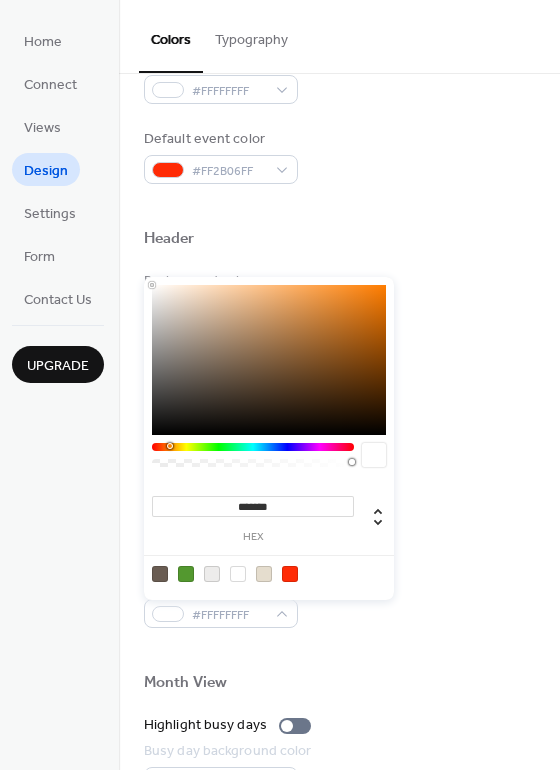click at bounding box center (238, 574) 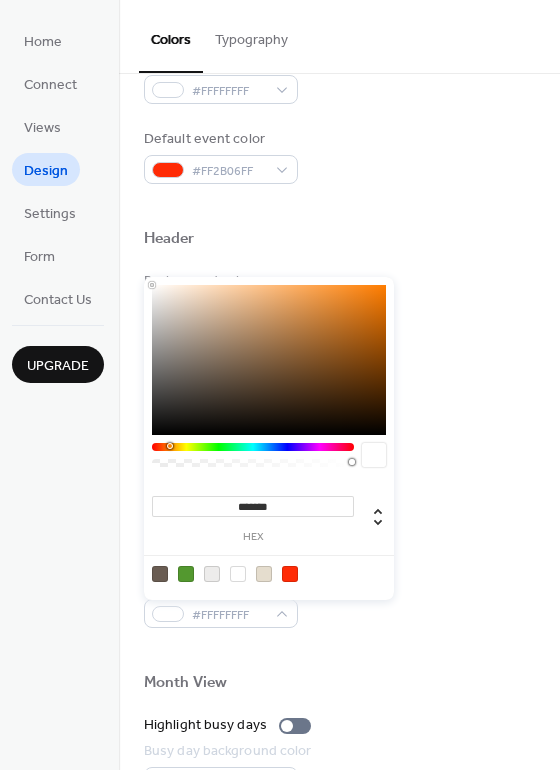 click at bounding box center (238, 574) 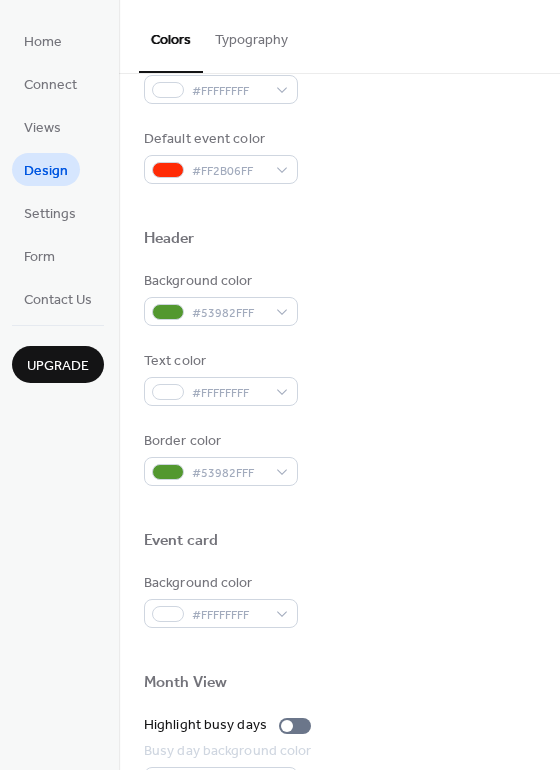 click on "Month View" at bounding box center [339, 686] 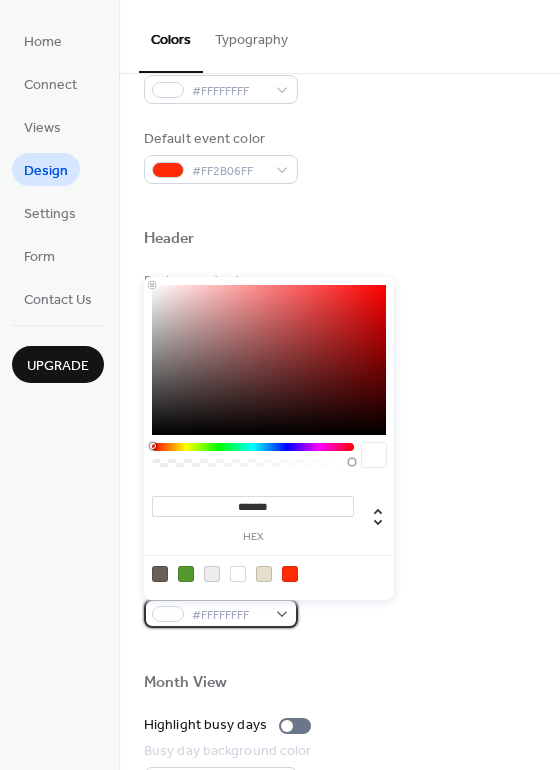 click on "#FFFFFFFF" at bounding box center (221, 613) 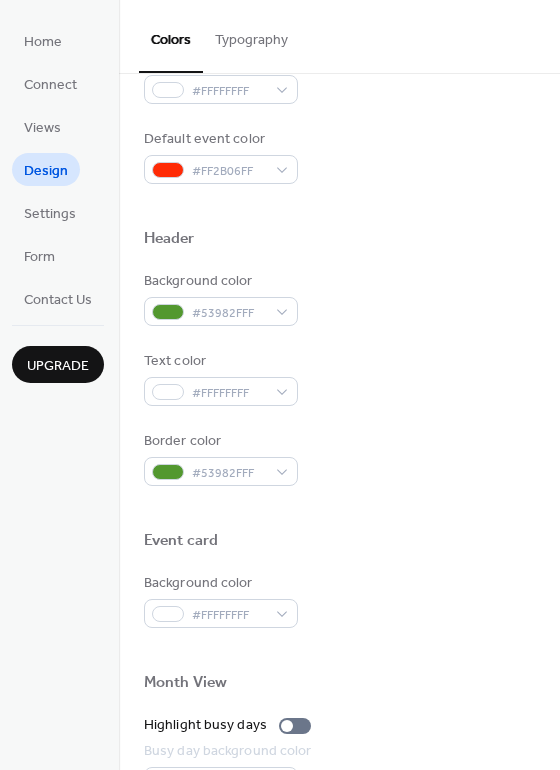 click at bounding box center [339, 650] 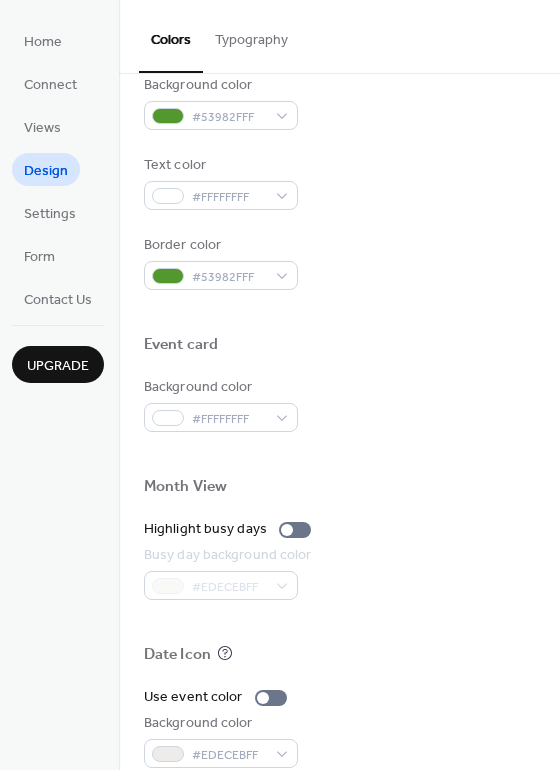 scroll, scrollTop: 746, scrollLeft: 0, axis: vertical 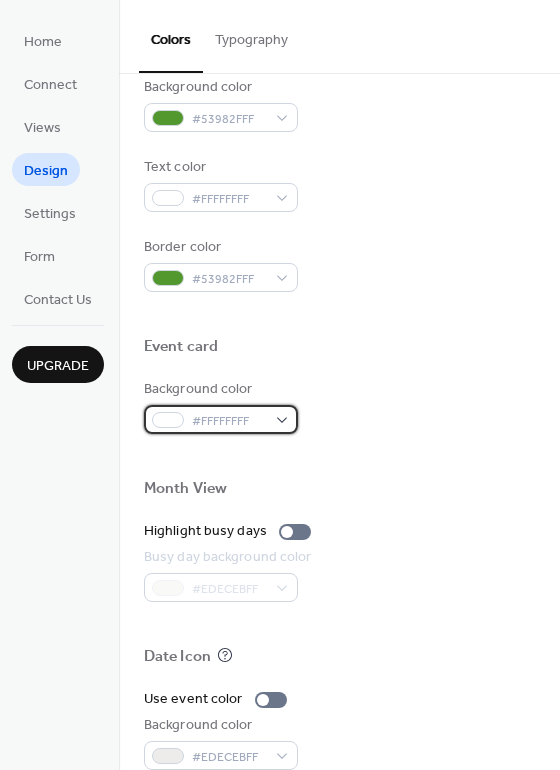 click on "#FFFFFFFF" at bounding box center (221, 419) 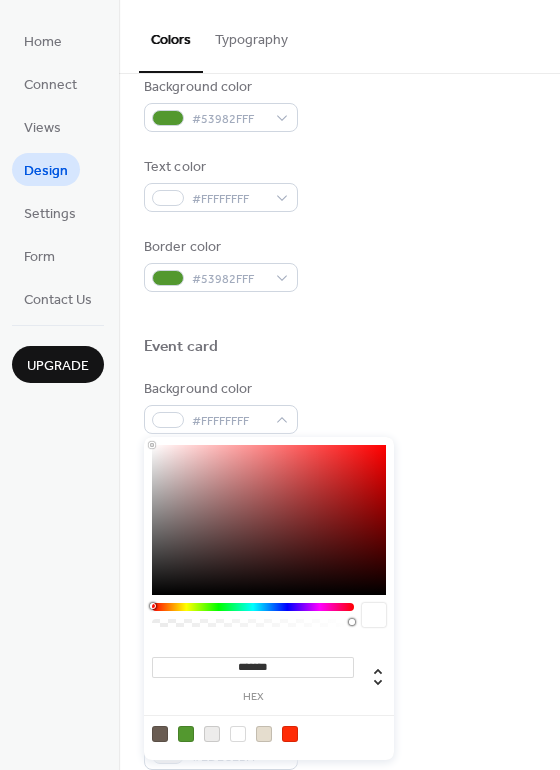 click at bounding box center (290, 734) 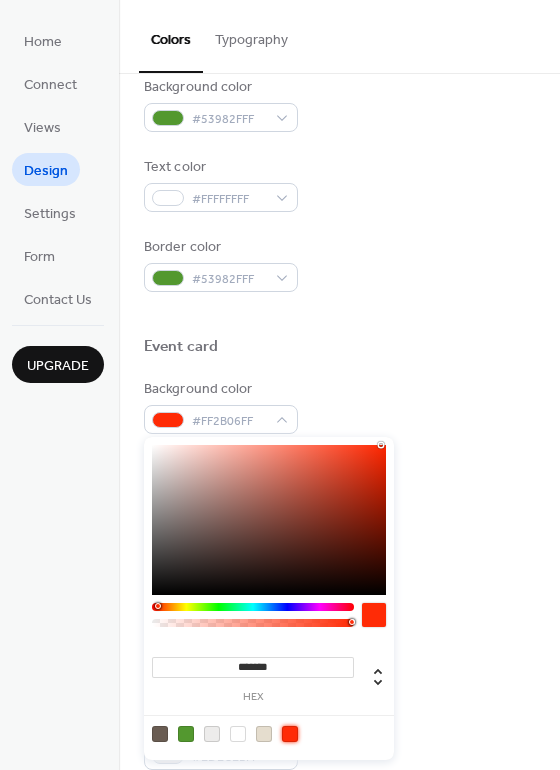 scroll, scrollTop: 855, scrollLeft: 0, axis: vertical 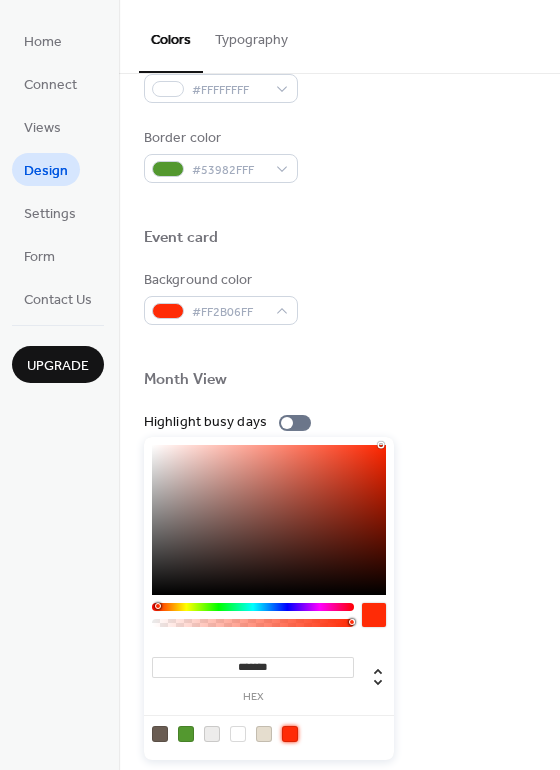 click at bounding box center [290, 734] 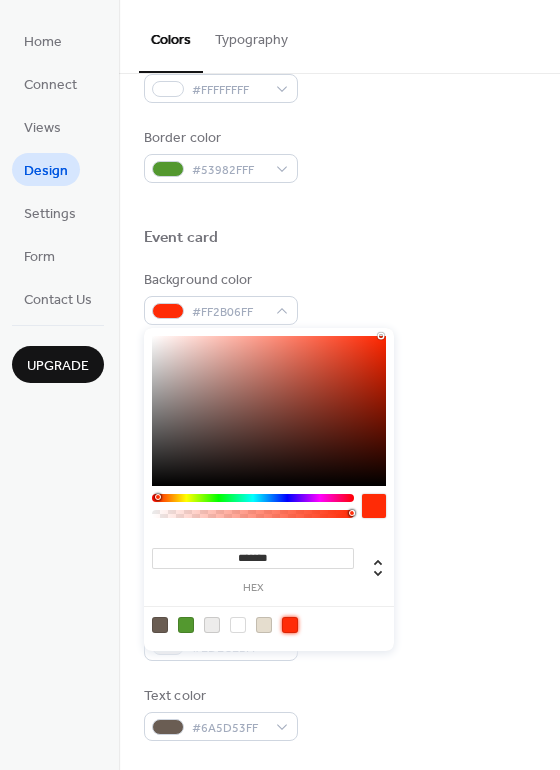 click on "Date Icon" at bounding box center [339, 551] 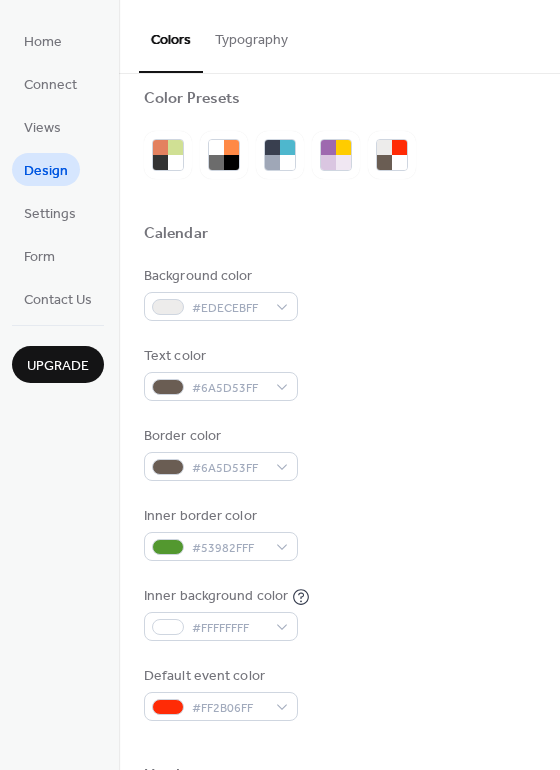 scroll, scrollTop: 0, scrollLeft: 0, axis: both 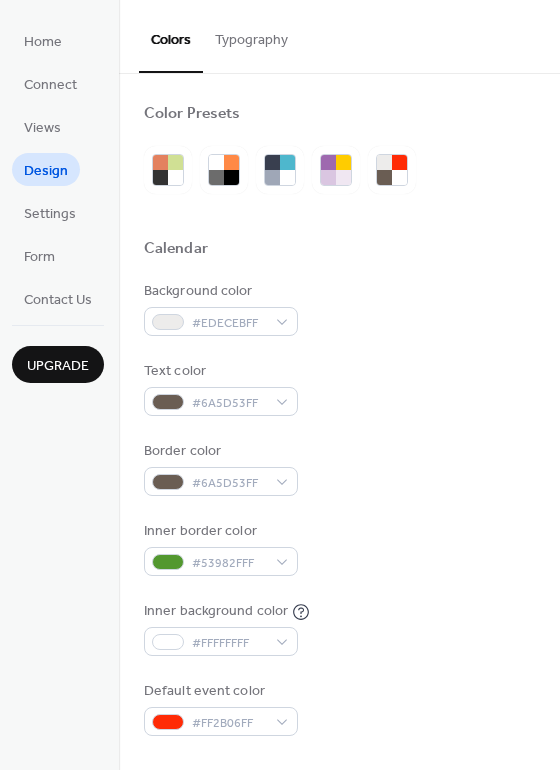 click on "Typography" at bounding box center [251, 35] 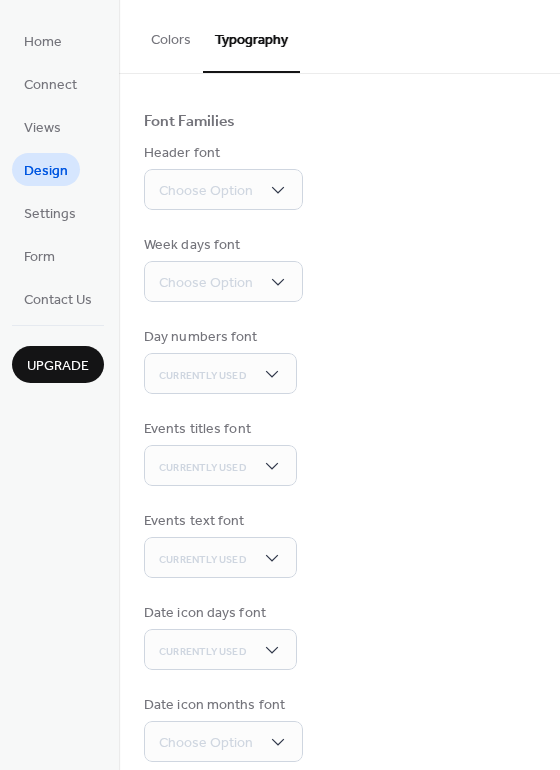 scroll, scrollTop: 112, scrollLeft: 0, axis: vertical 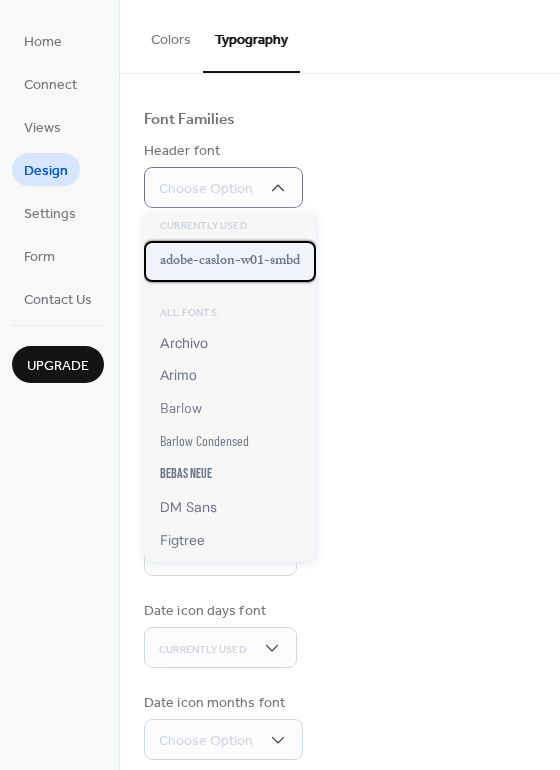 click on "adobe-caslon-w01-smbd" at bounding box center [230, 261] 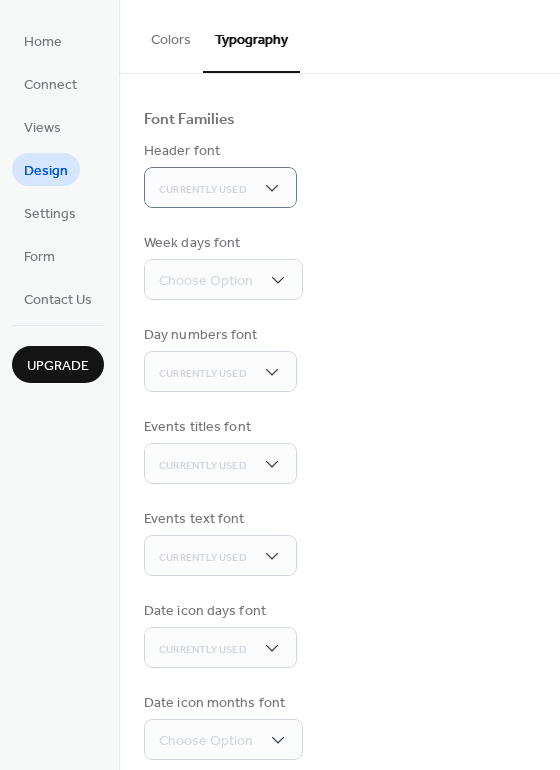 scroll, scrollTop: 131, scrollLeft: 0, axis: vertical 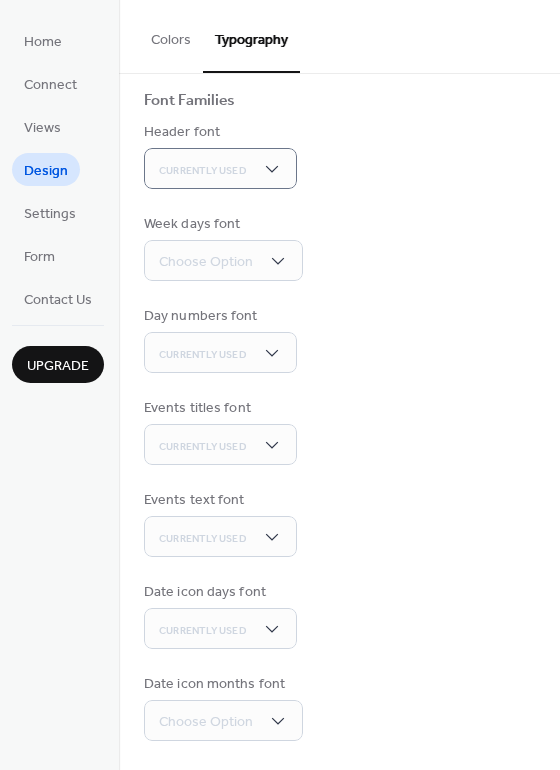 click on "Day numbers font Currently Used" at bounding box center (339, 339) 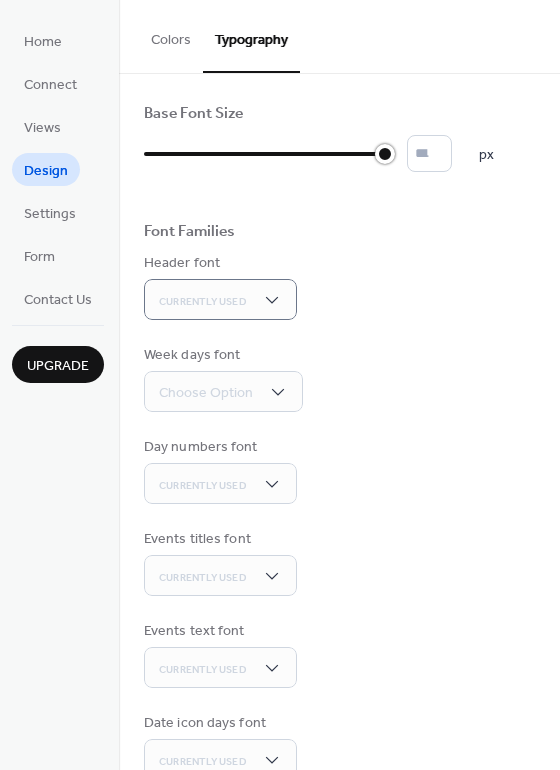 type on "**" 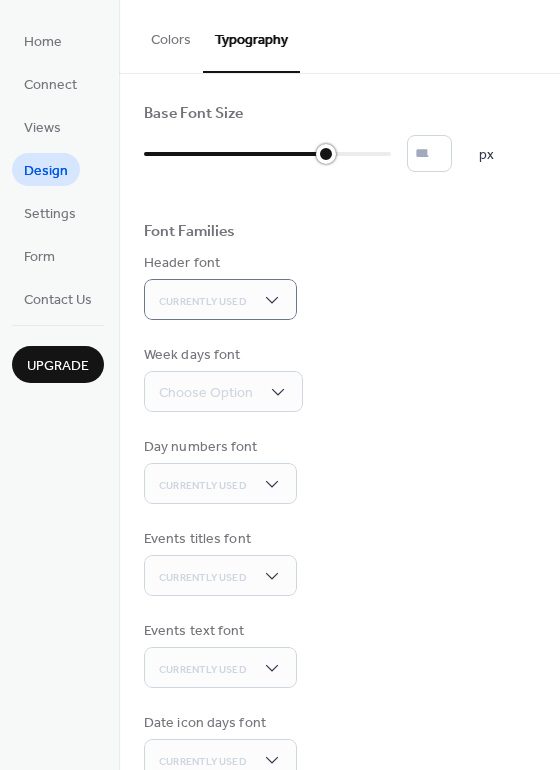 drag, startPoint x: 151, startPoint y: 147, endPoint x: 322, endPoint y: 167, distance: 172.16562 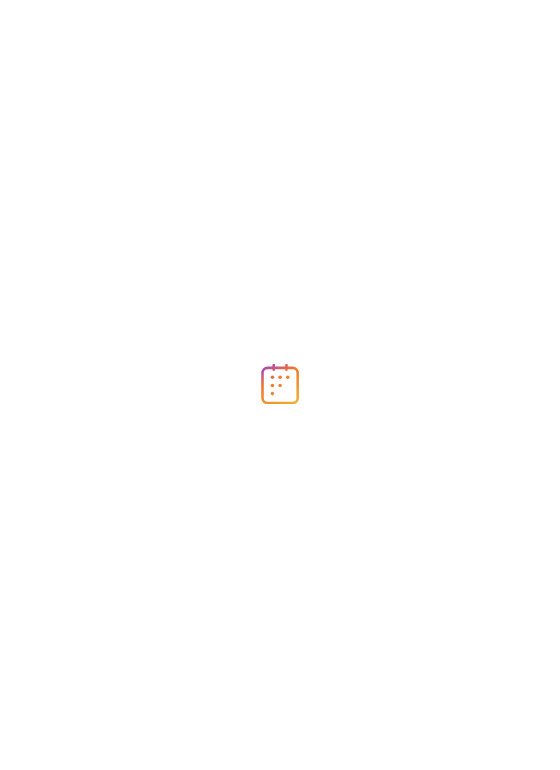 scroll, scrollTop: 0, scrollLeft: 0, axis: both 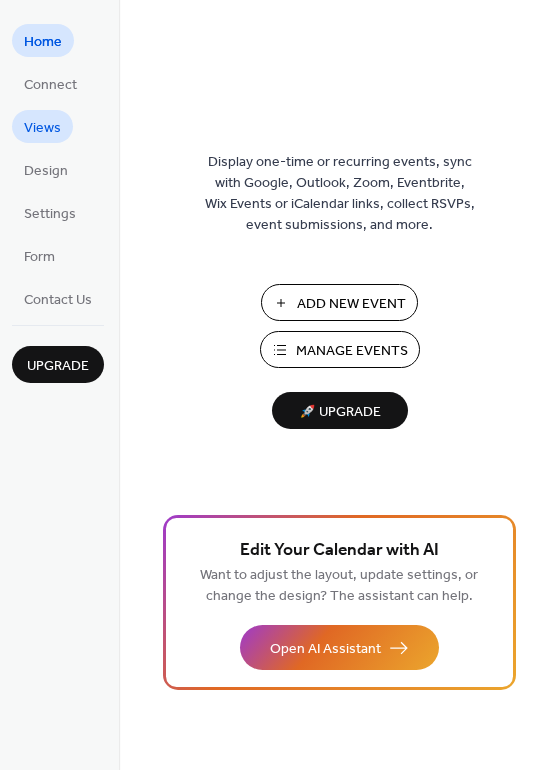 click on "Views" at bounding box center (42, 128) 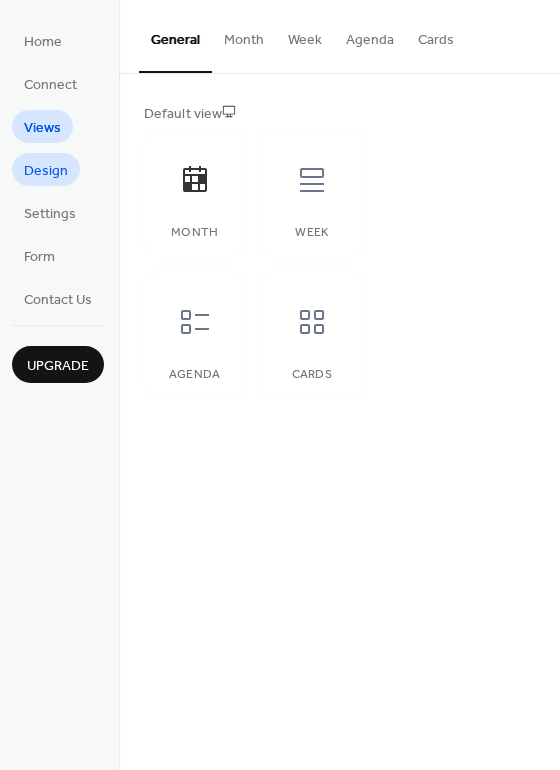 click on "Design" at bounding box center (46, 171) 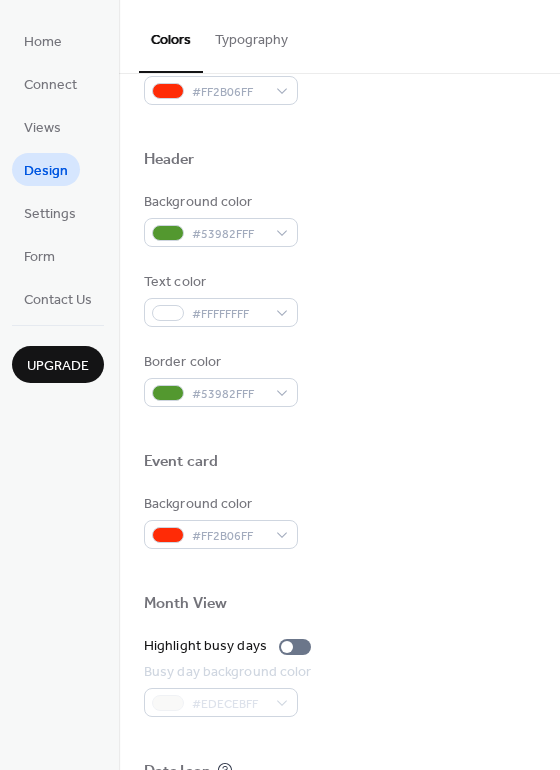 scroll, scrollTop: 632, scrollLeft: 0, axis: vertical 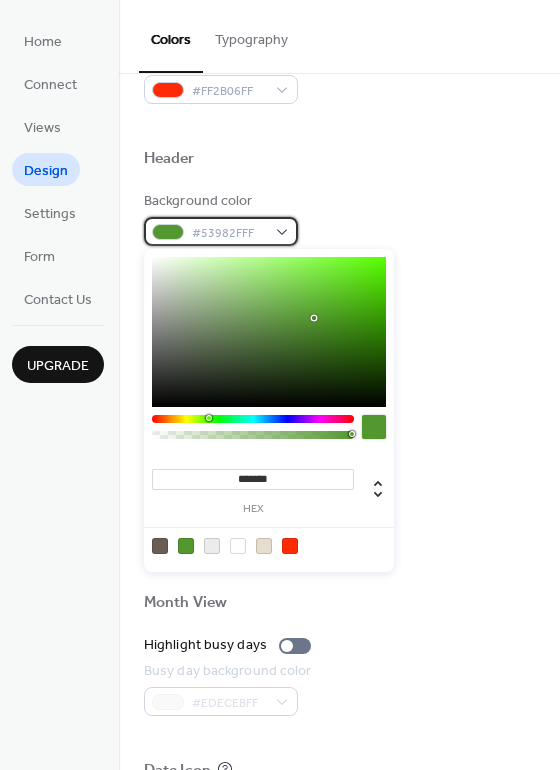 click on "#53982FFF" at bounding box center [221, 231] 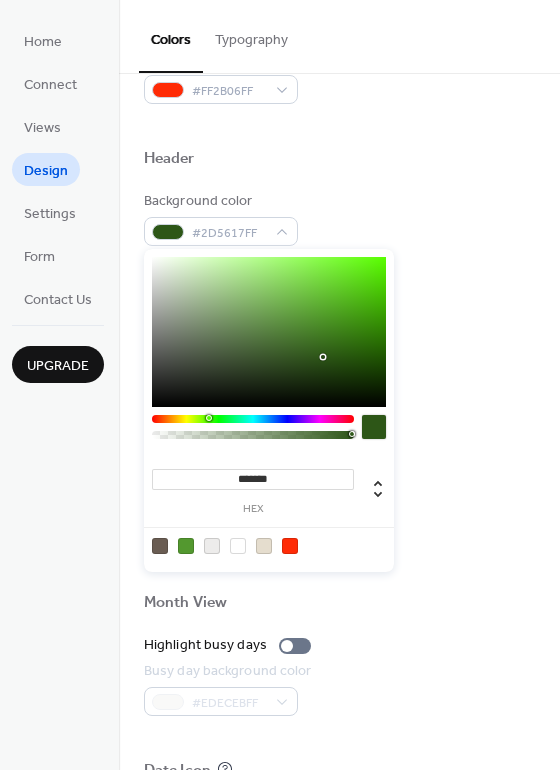 click at bounding box center (269, 332) 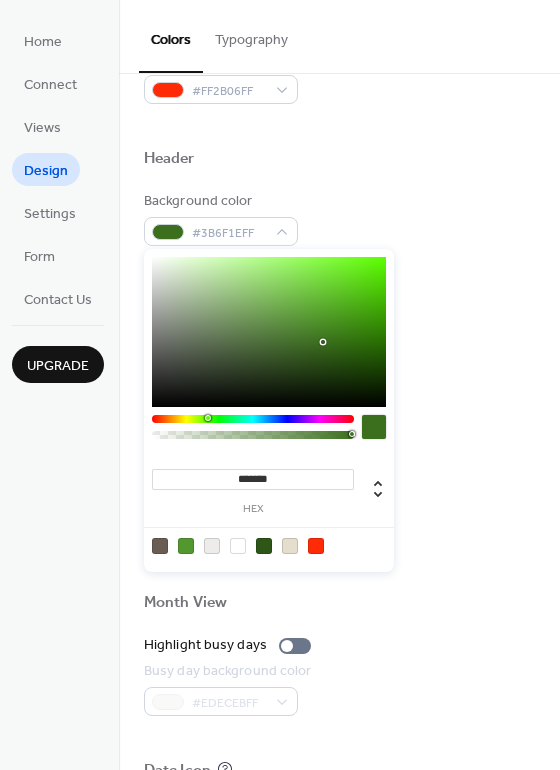 drag, startPoint x: 323, startPoint y: 357, endPoint x: 322, endPoint y: 342, distance: 15.033297 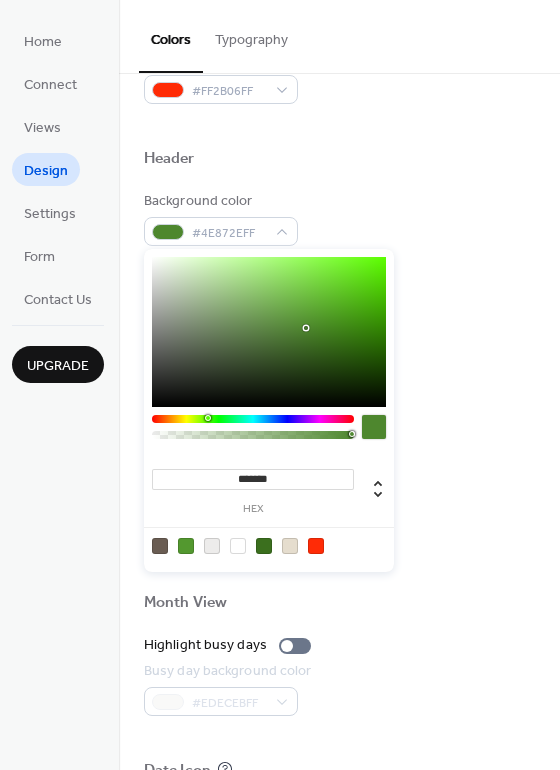 drag, startPoint x: 322, startPoint y: 342, endPoint x: 307, endPoint y: 327, distance: 21.213203 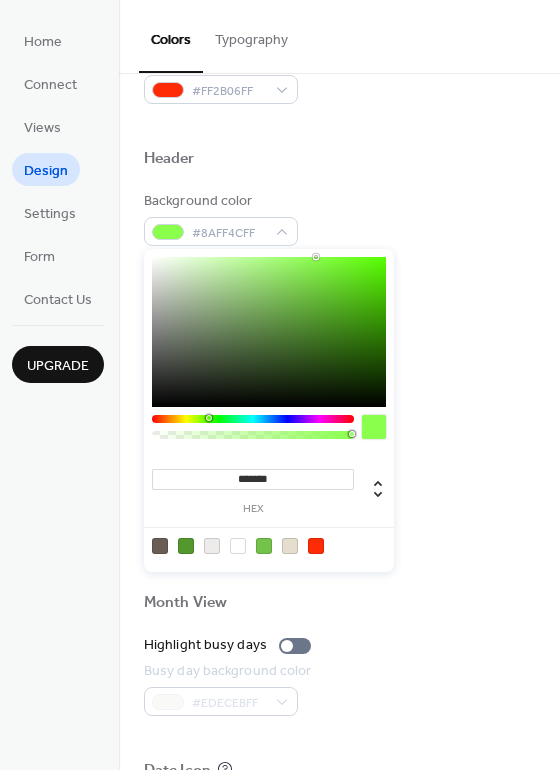 drag, startPoint x: 307, startPoint y: 327, endPoint x: 316, endPoint y: 248, distance: 79.51101 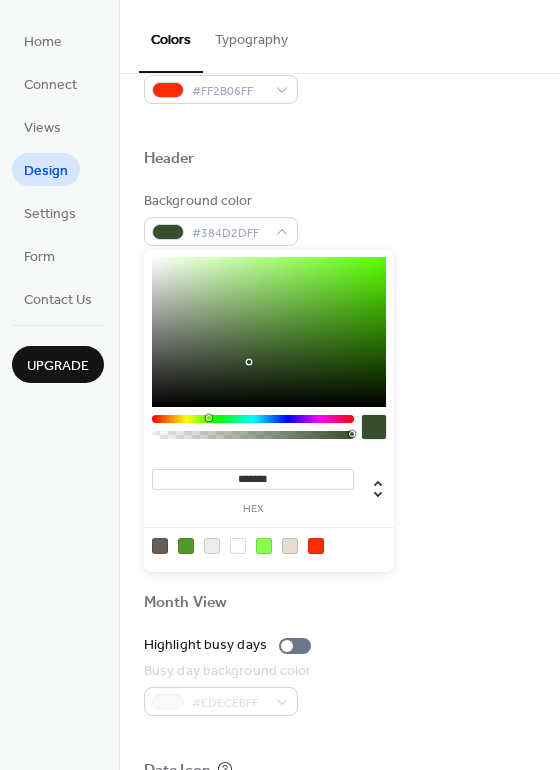 click at bounding box center [269, 332] 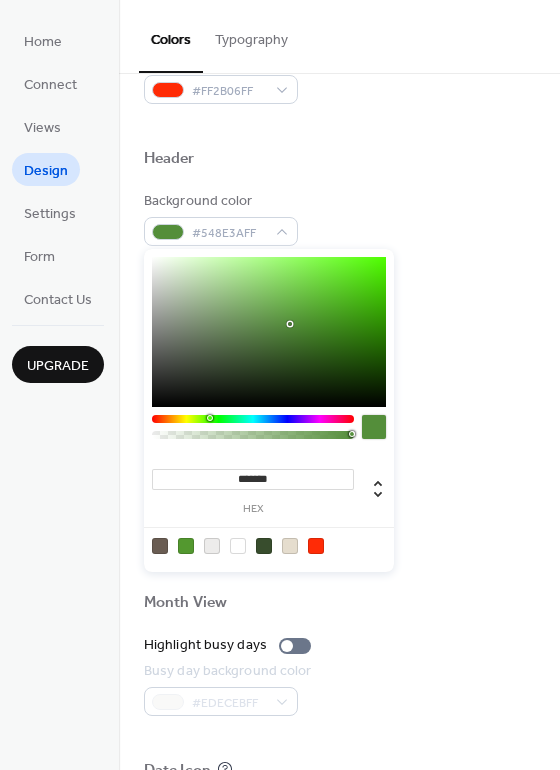 drag, startPoint x: 251, startPoint y: 362, endPoint x: 290, endPoint y: 324, distance: 54.451813 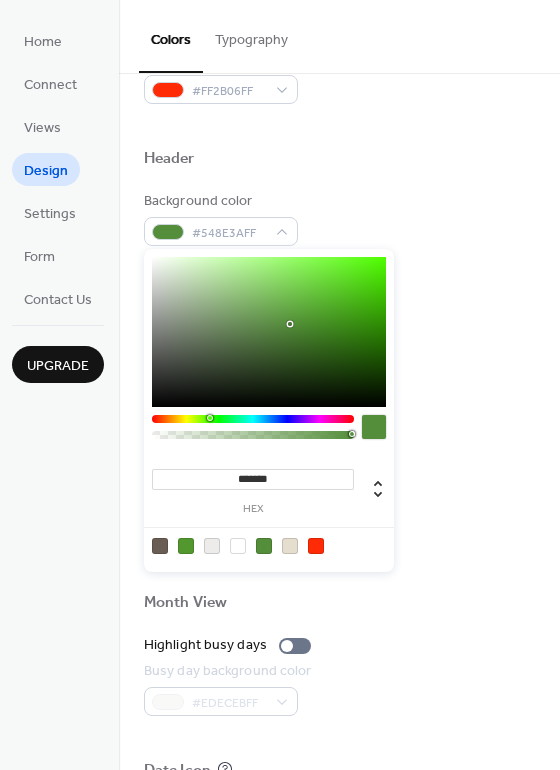 click at bounding box center (290, 324) 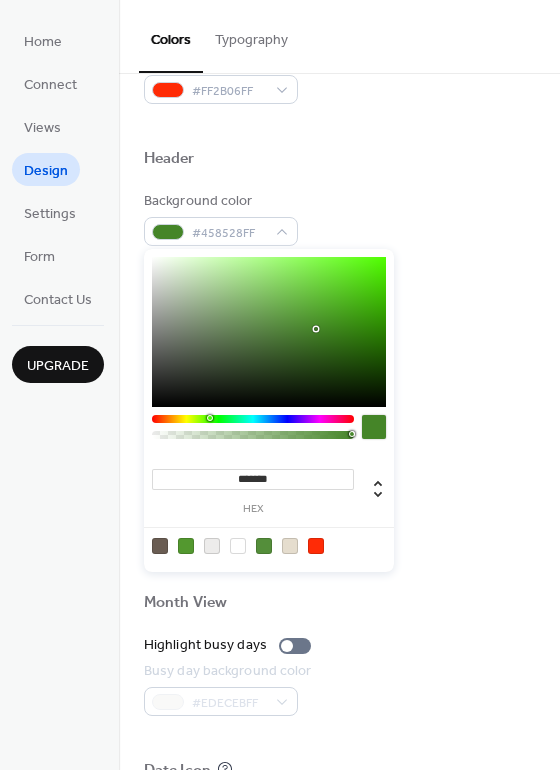 click at bounding box center (269, 332) 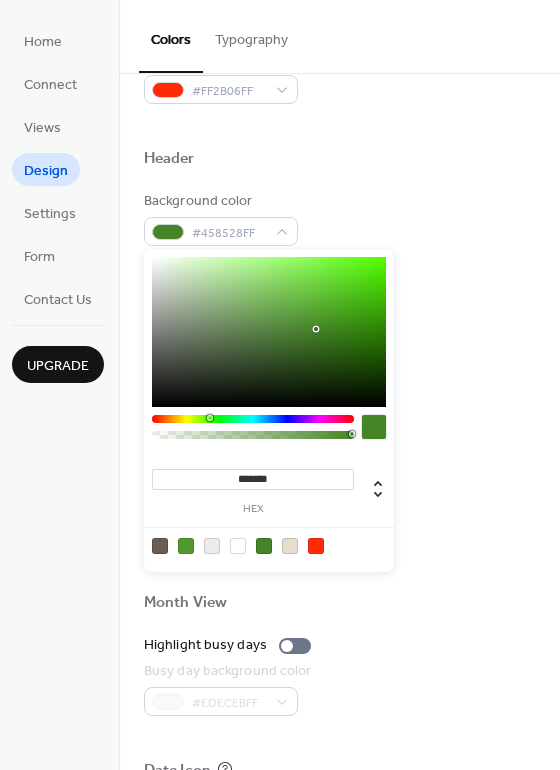 click at bounding box center (269, 332) 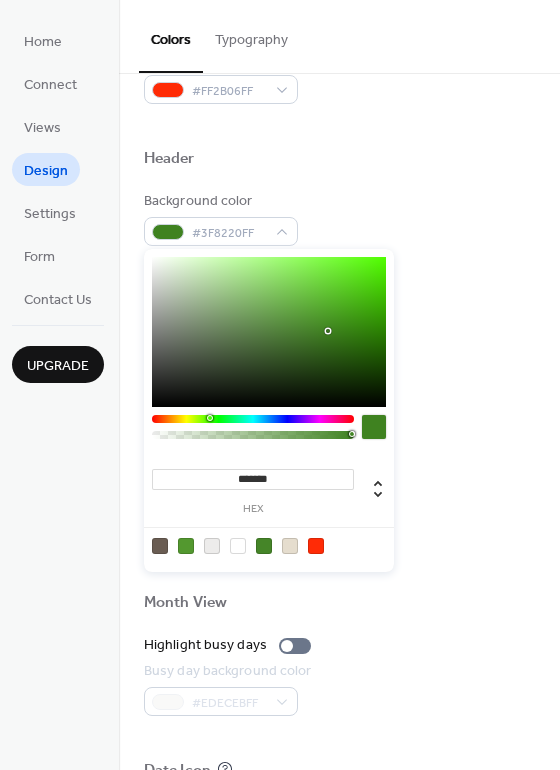 click at bounding box center (269, 332) 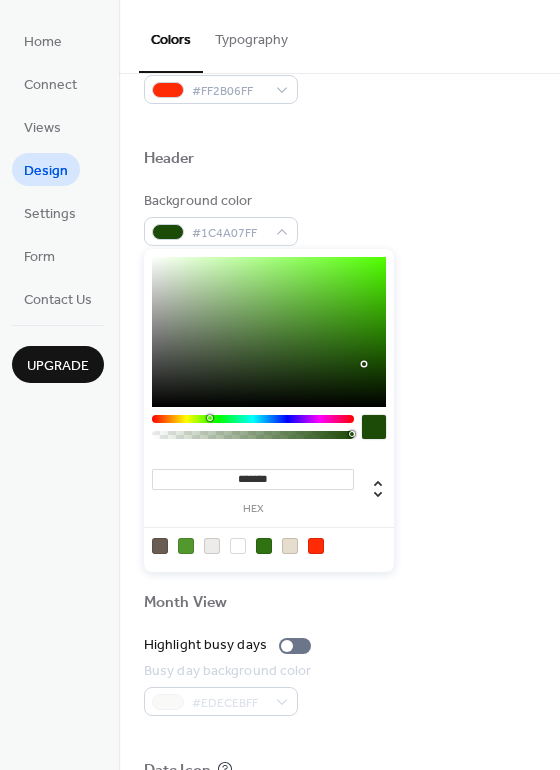 click at bounding box center [269, 332] 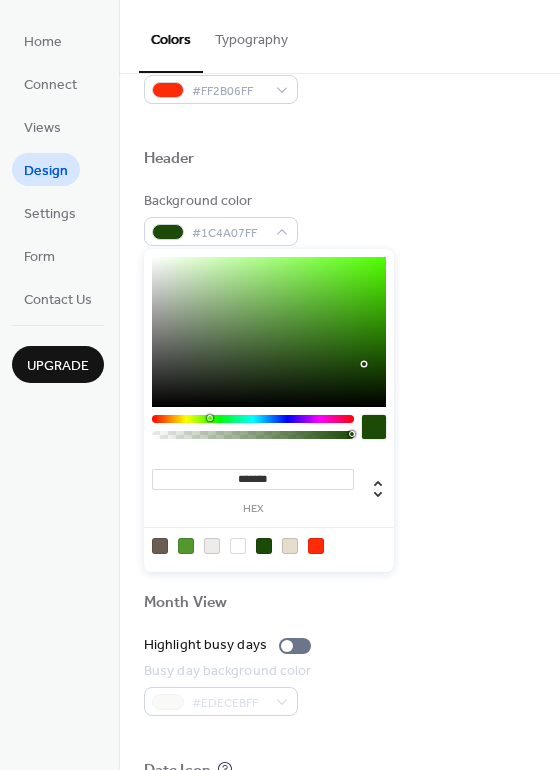 click at bounding box center (269, 332) 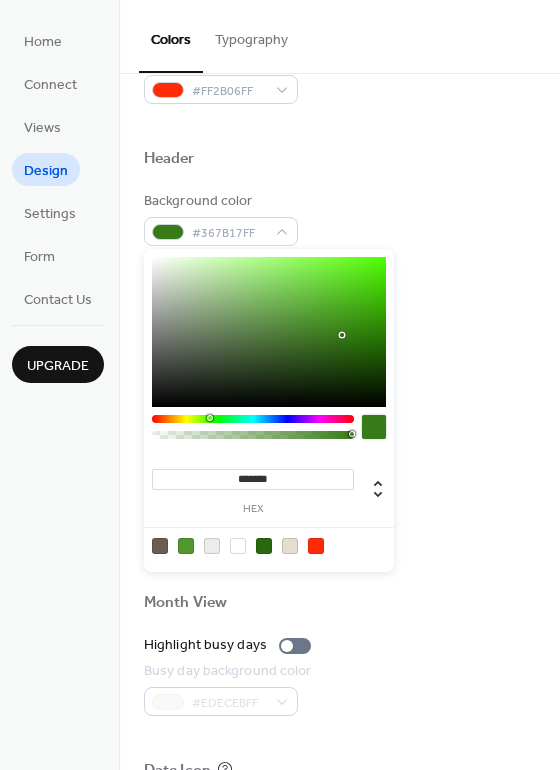 click at bounding box center (269, 332) 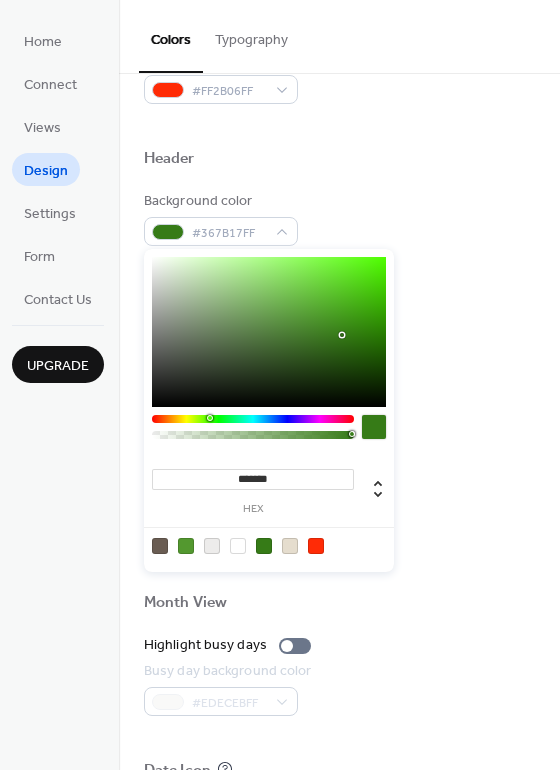 click at bounding box center (269, 332) 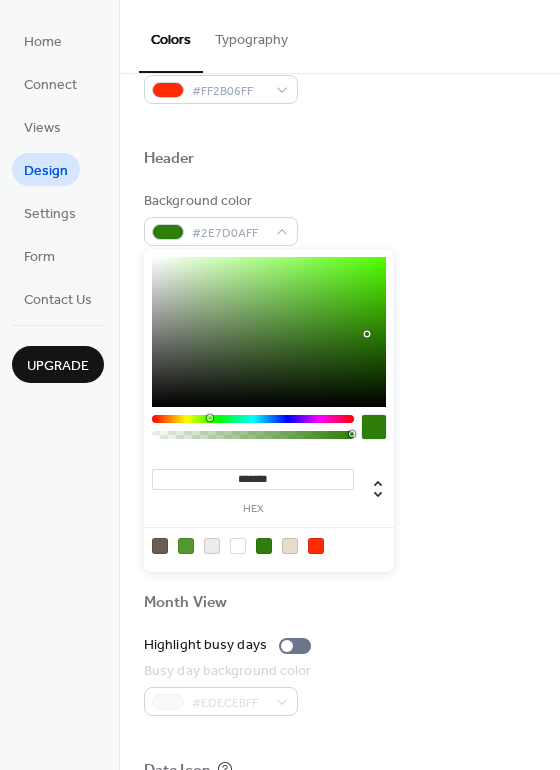click at bounding box center (269, 332) 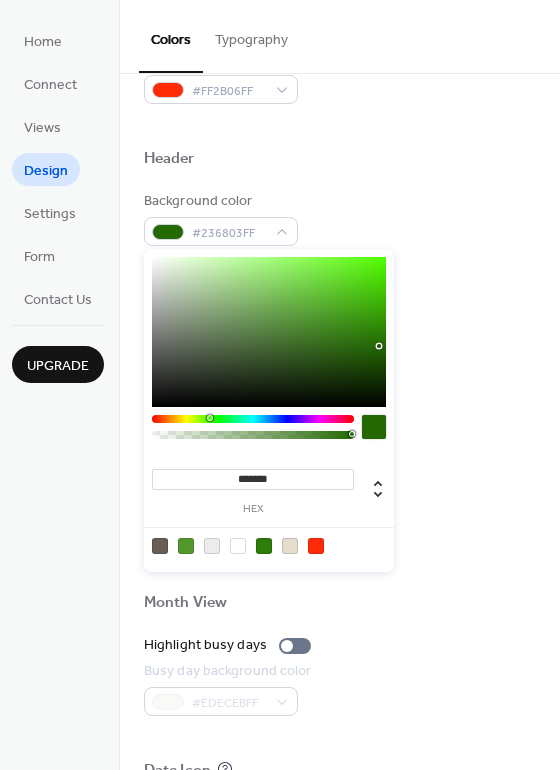click at bounding box center (269, 332) 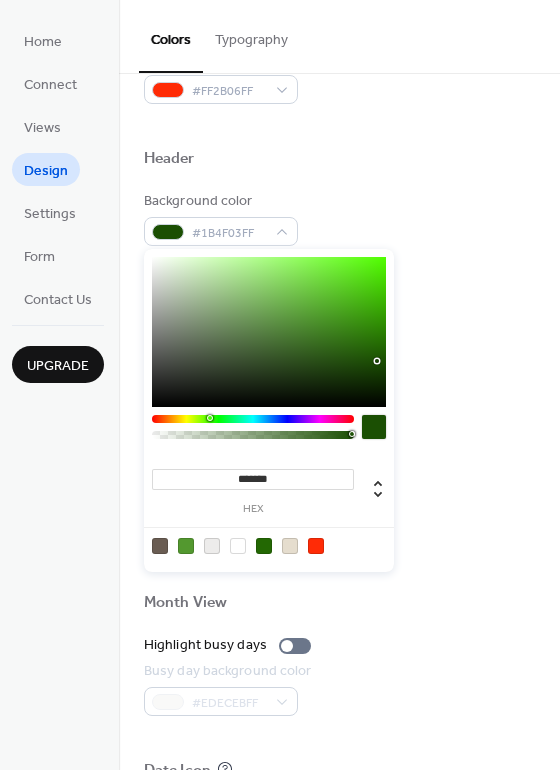 click at bounding box center (269, 332) 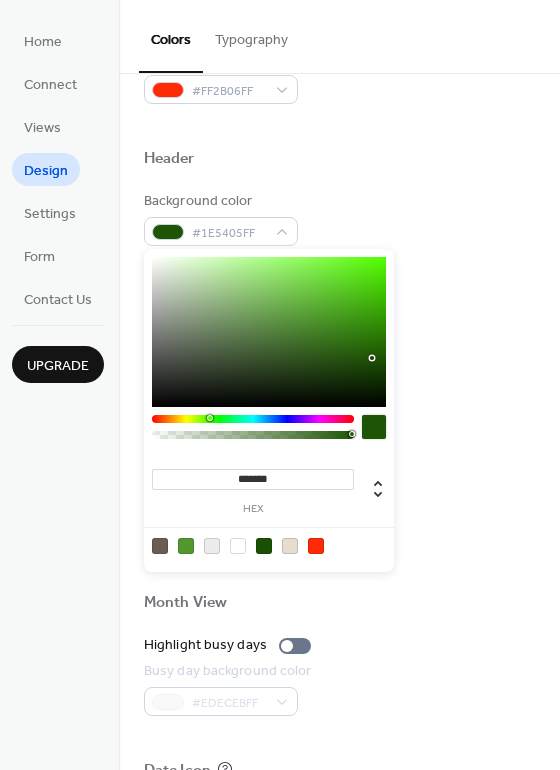 click at bounding box center (269, 332) 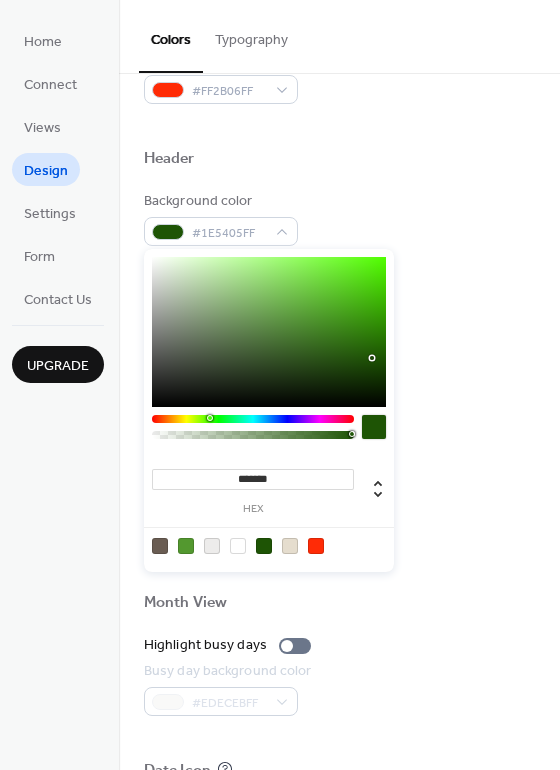 click at bounding box center (269, 332) 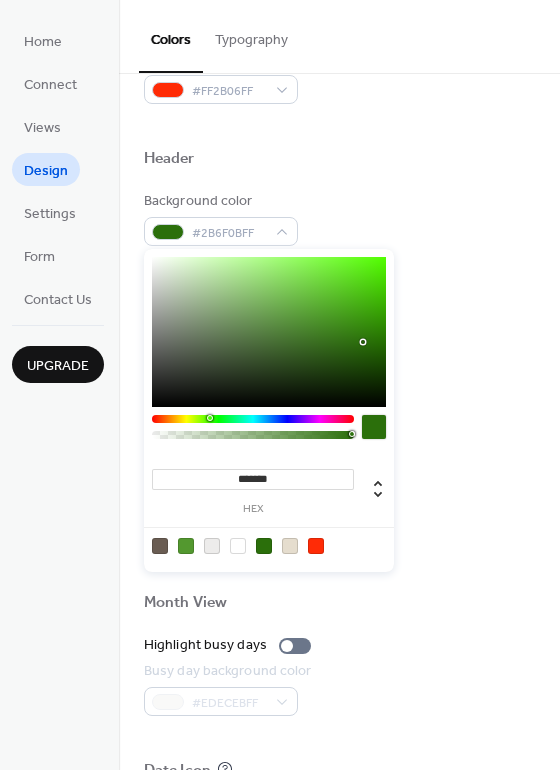 click at bounding box center (269, 332) 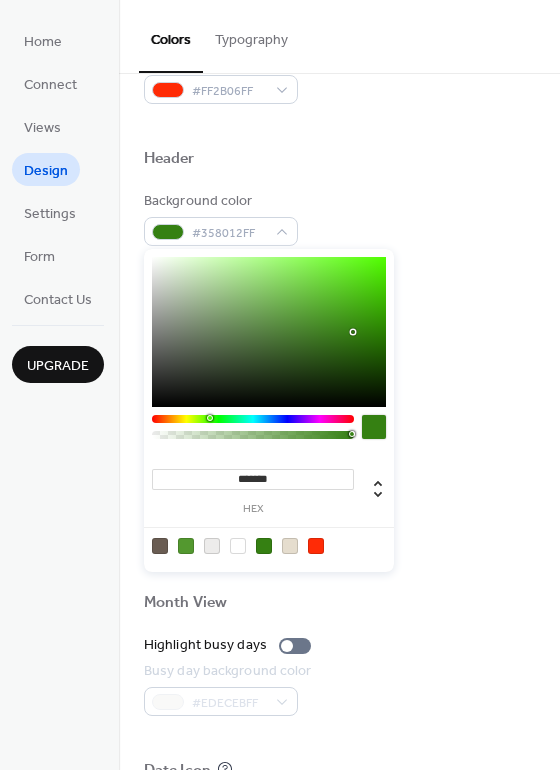 click at bounding box center (269, 332) 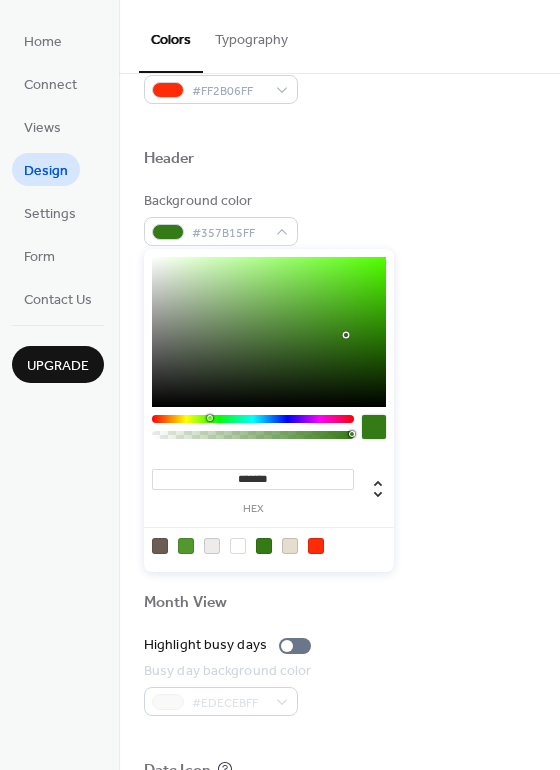 click at bounding box center [269, 332] 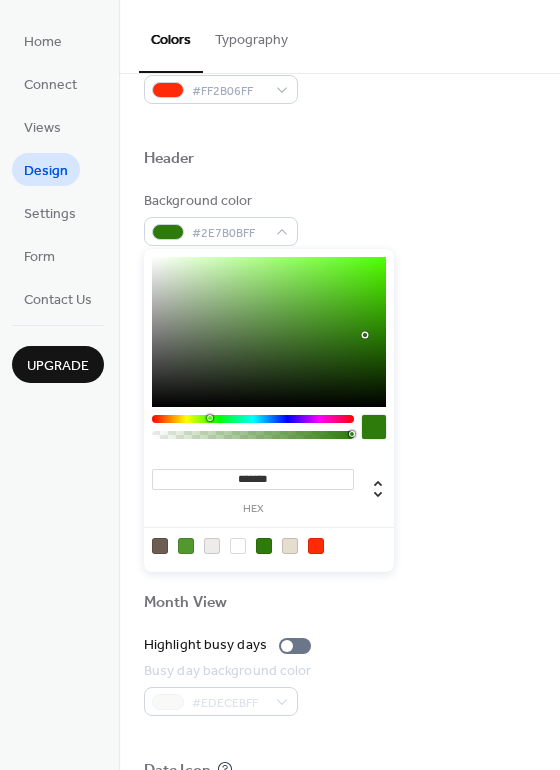 click at bounding box center (269, 332) 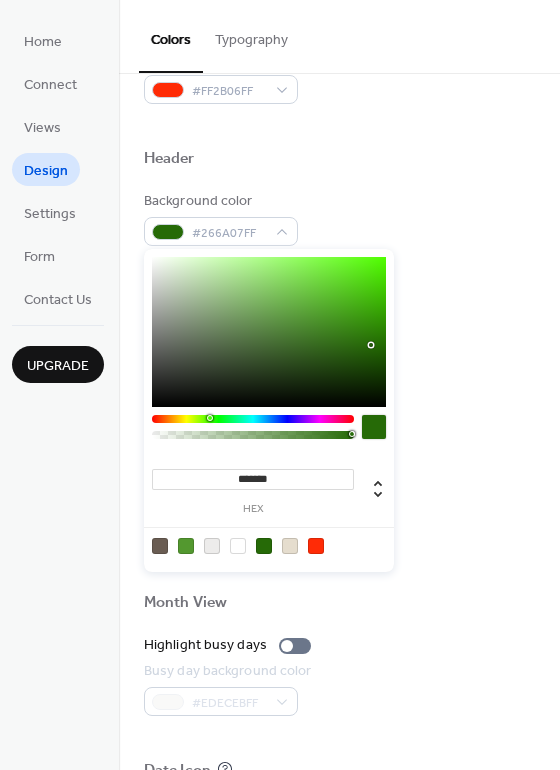 click at bounding box center [269, 332] 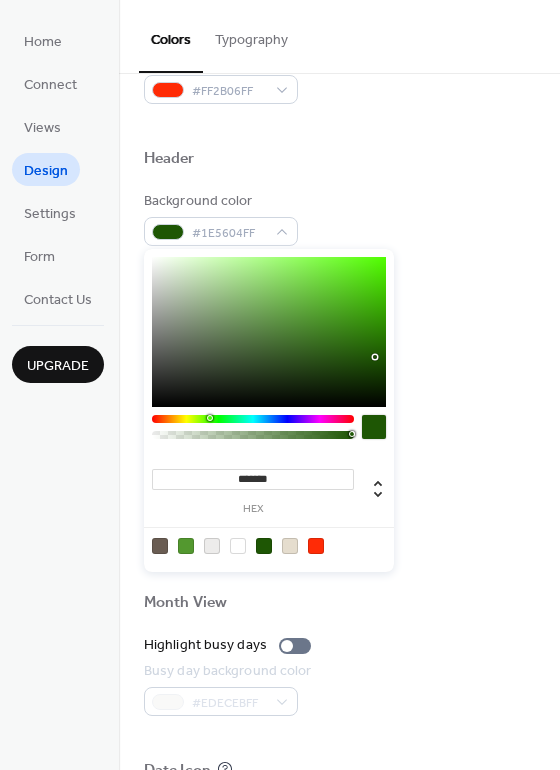 click at bounding box center (269, 332) 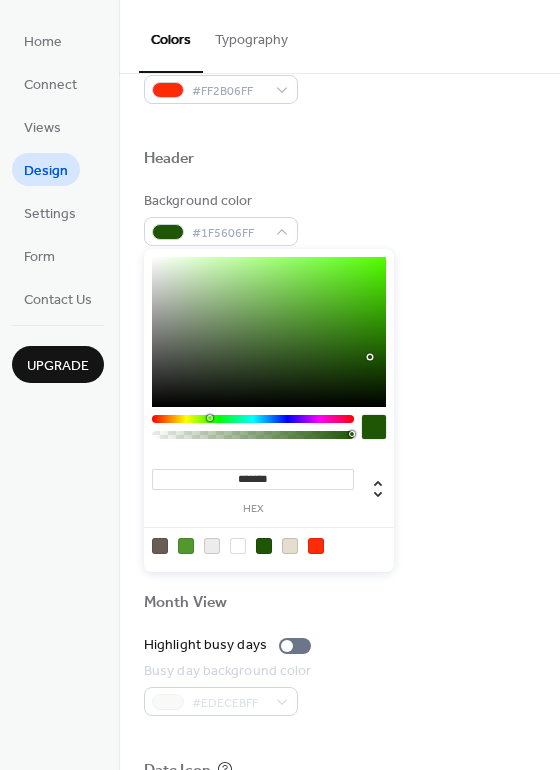 click at bounding box center (269, 332) 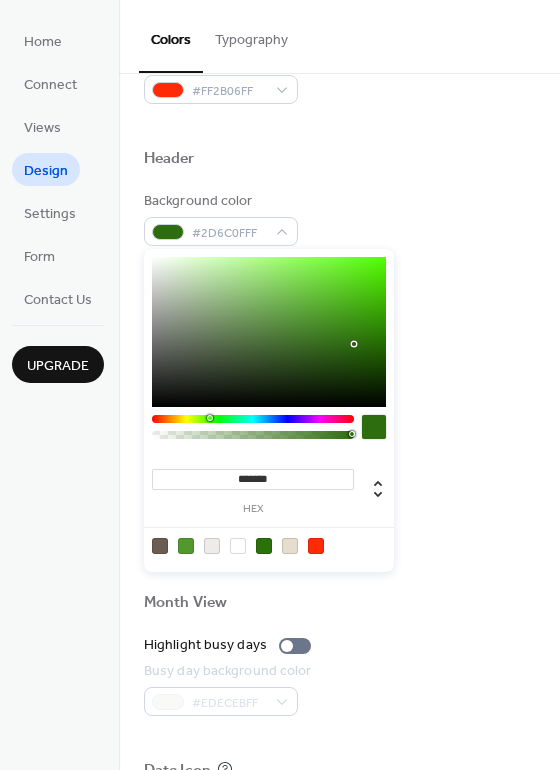 click at bounding box center (269, 332) 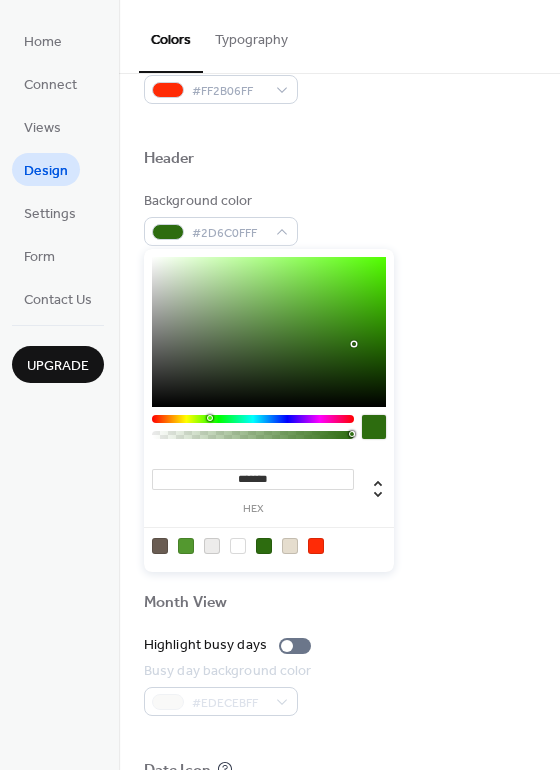 click at bounding box center (356, 346) 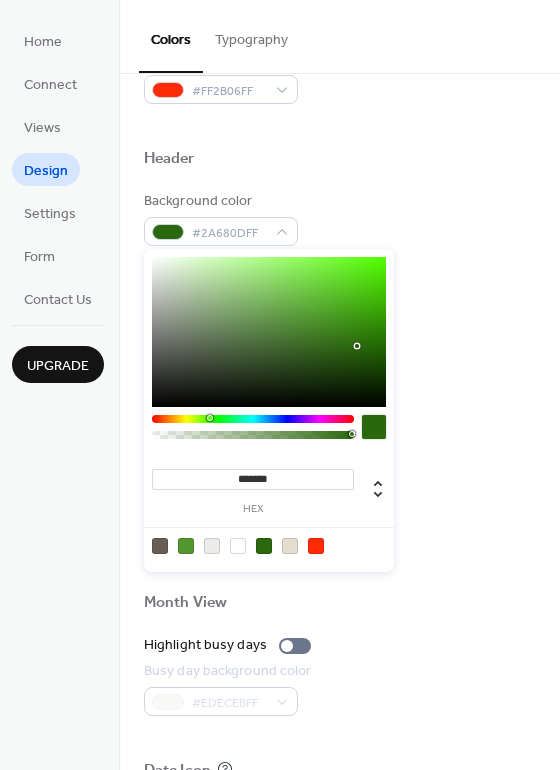 click at bounding box center (269, 332) 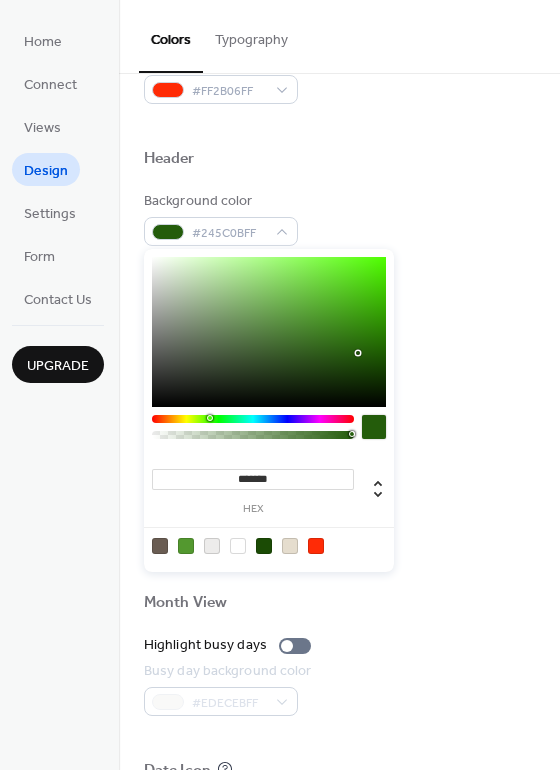 click at bounding box center [269, 332] 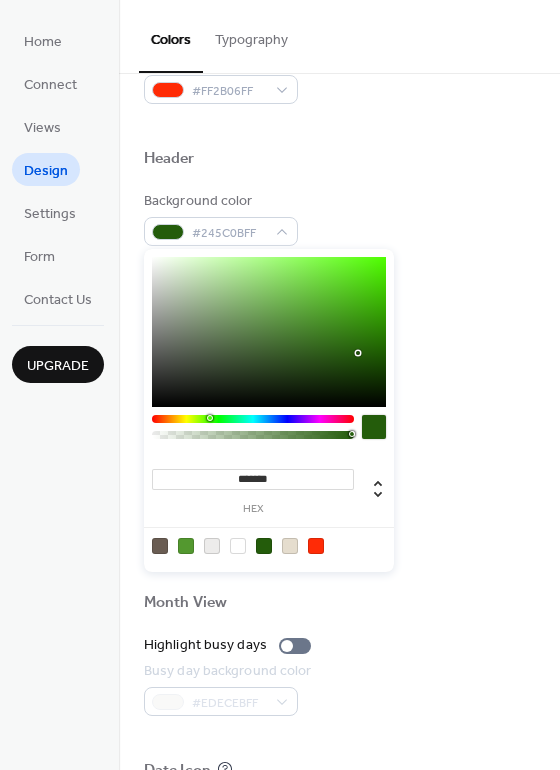 click at bounding box center [269, 332] 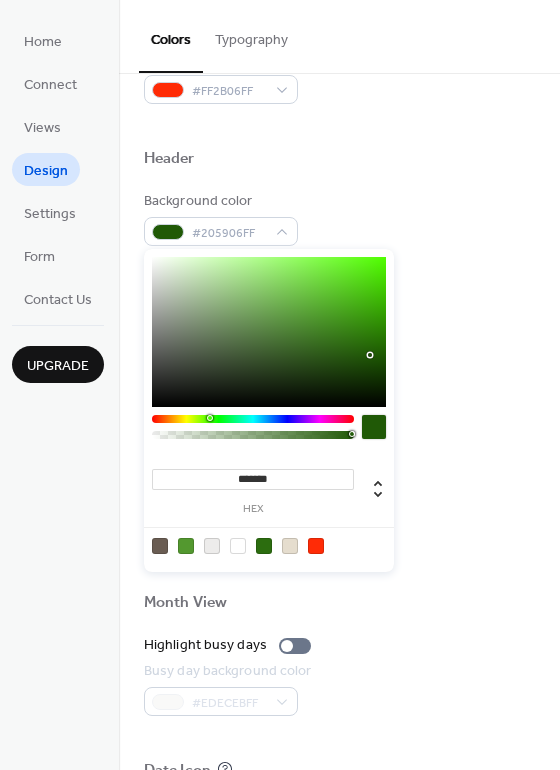 click at bounding box center (269, 332) 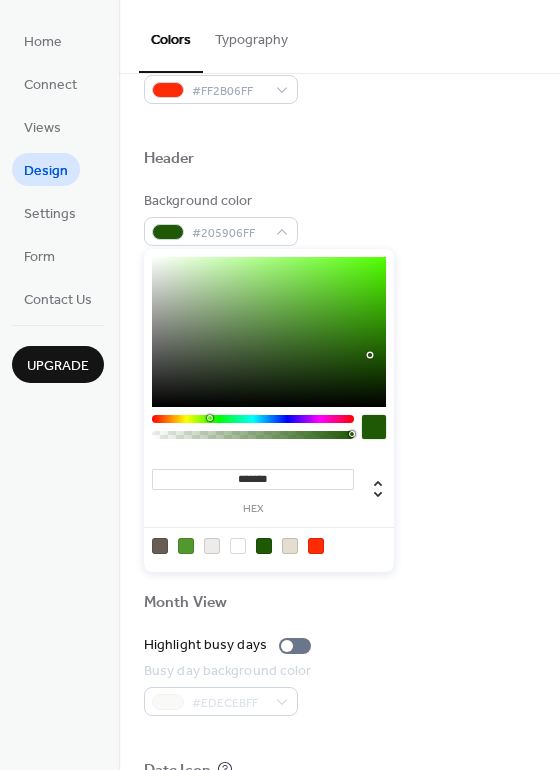 type on "*******" 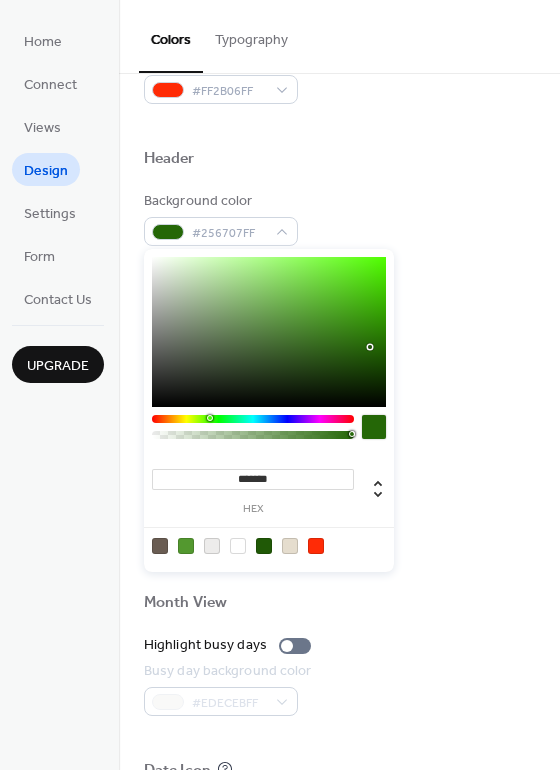 click at bounding box center [269, 332] 